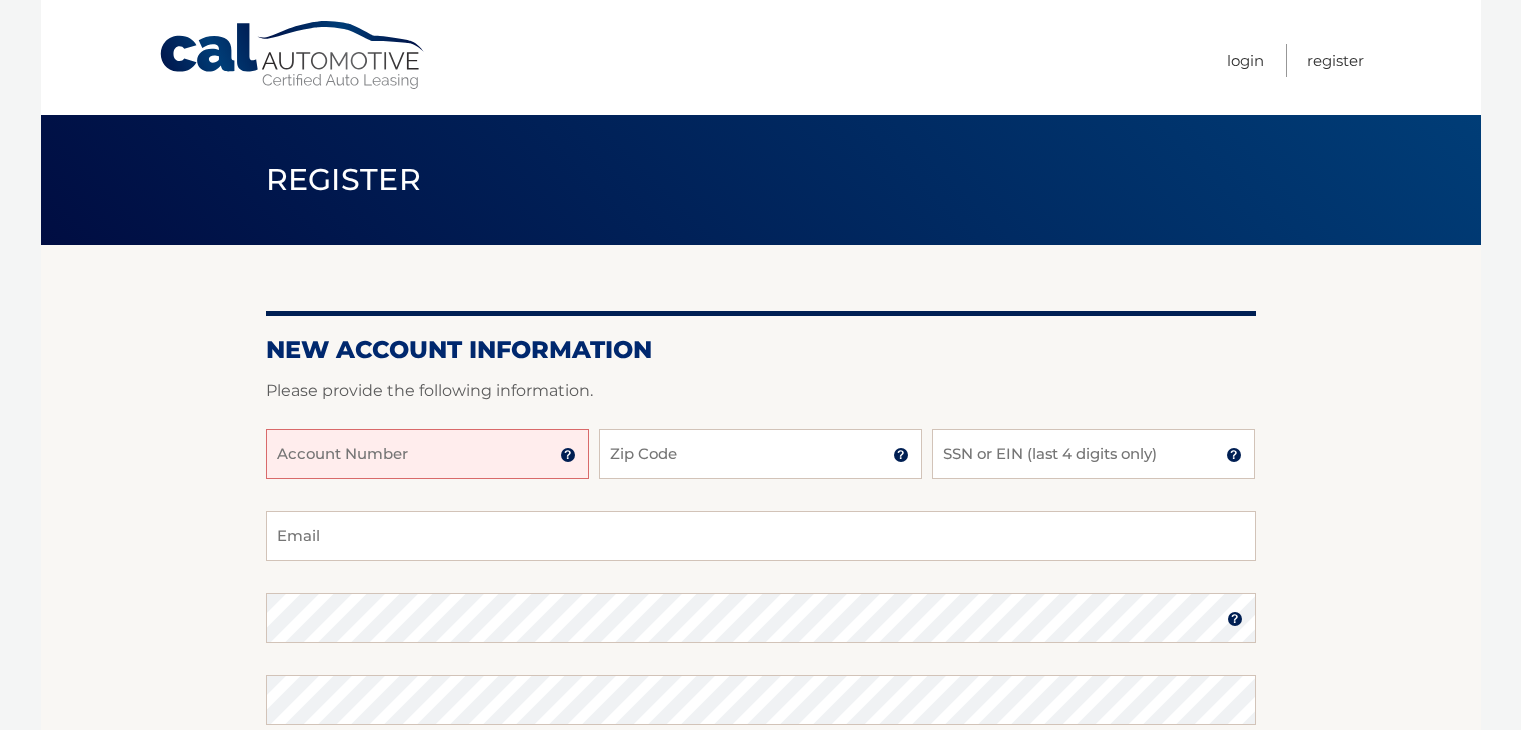 scroll, scrollTop: 0, scrollLeft: 0, axis: both 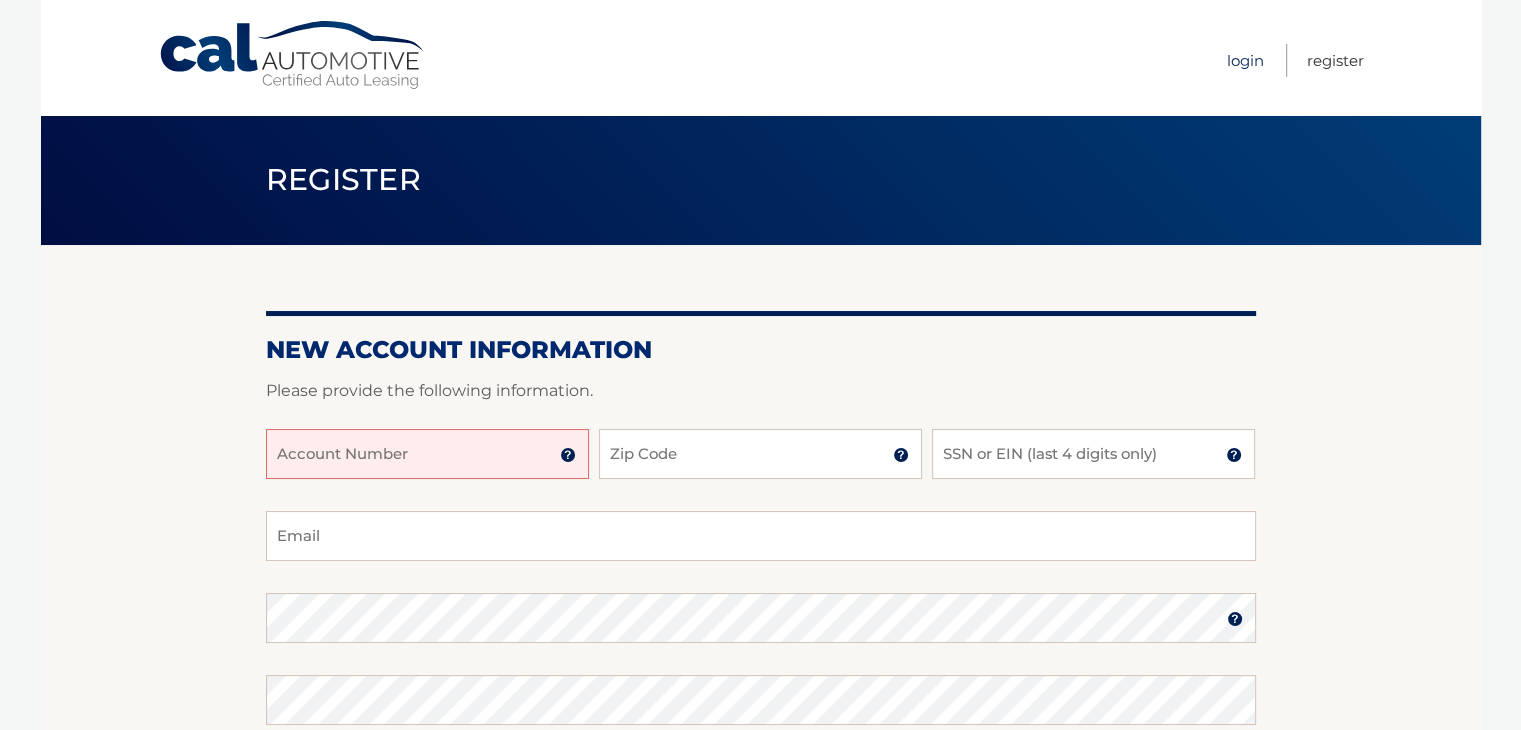 click on "Login" at bounding box center (1245, 60) 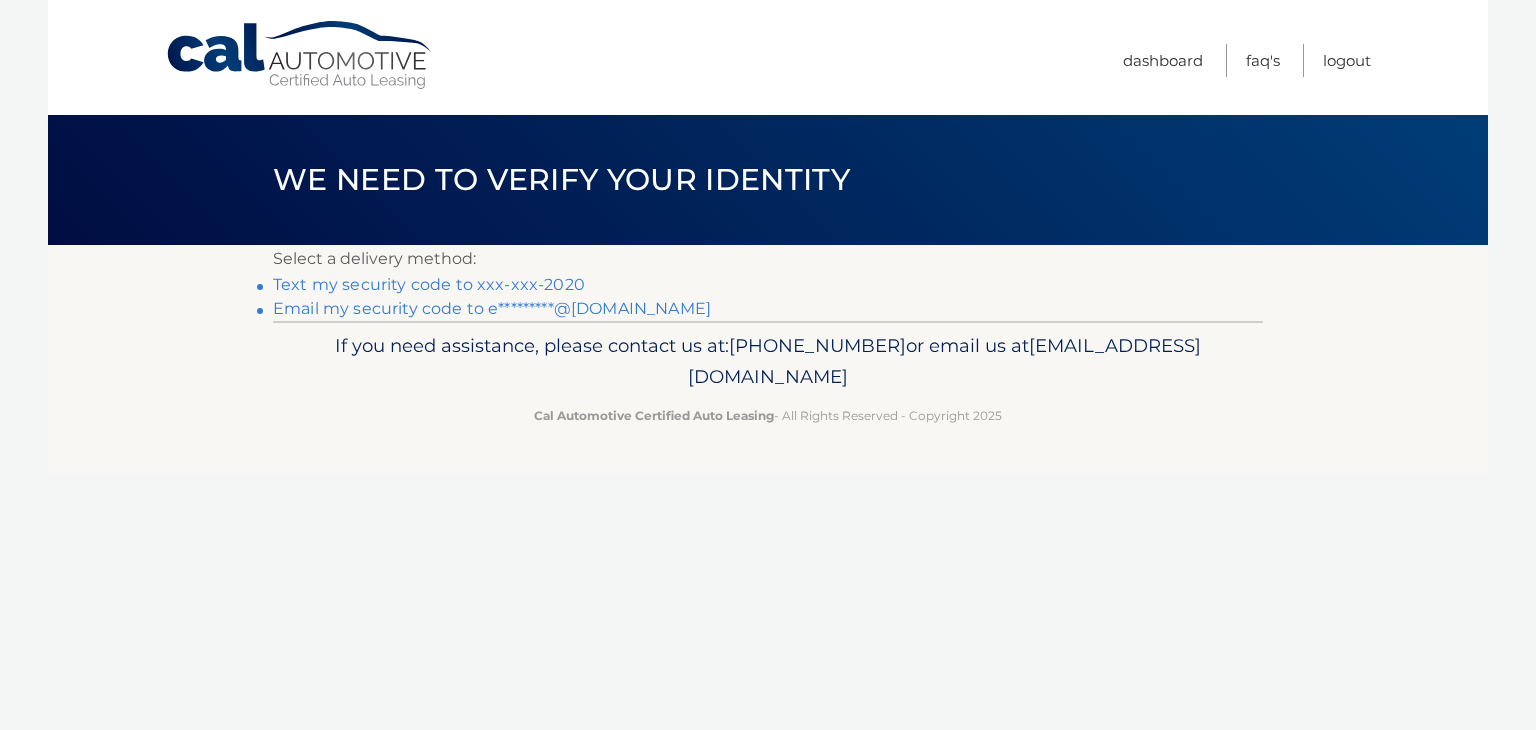 scroll, scrollTop: 0, scrollLeft: 0, axis: both 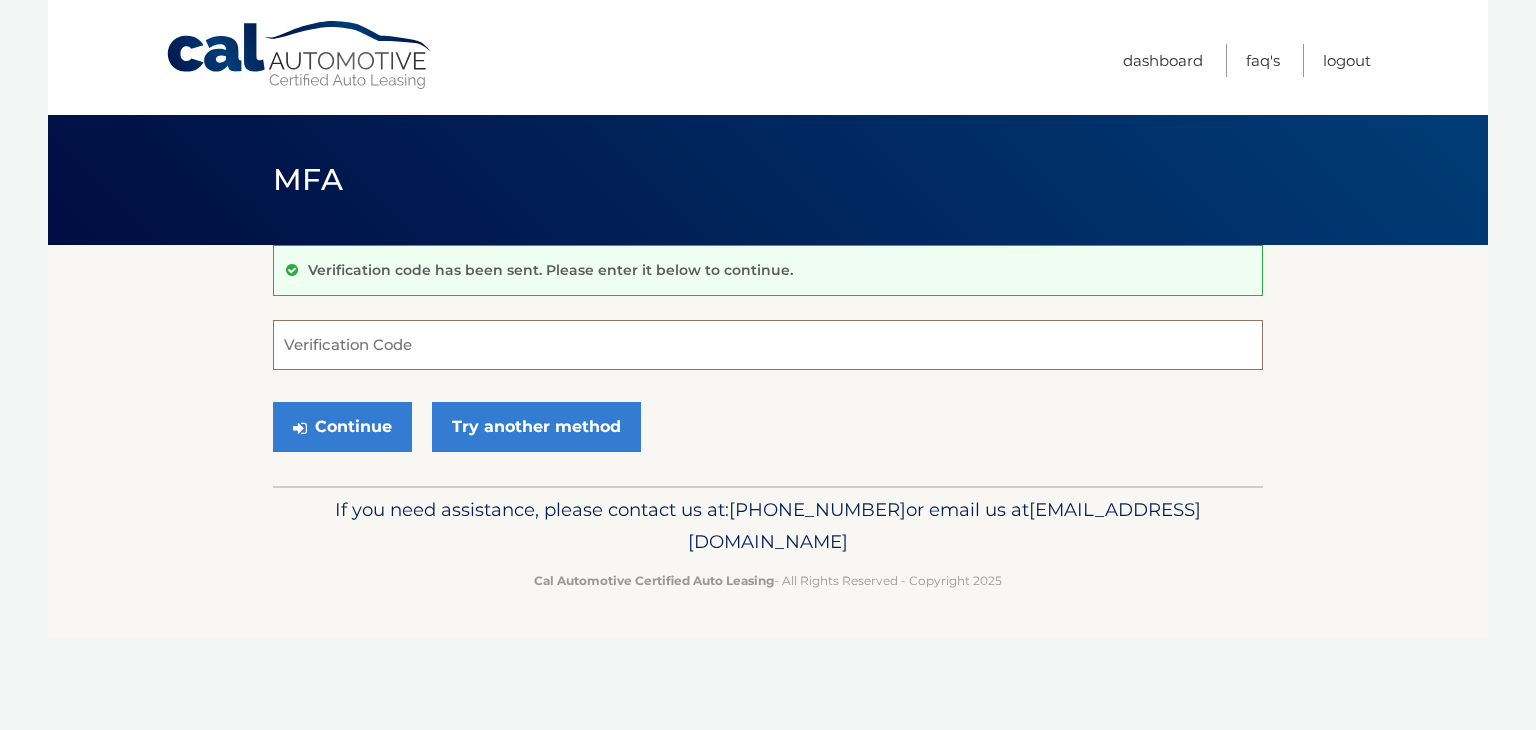 click on "Verification Code" at bounding box center (768, 345) 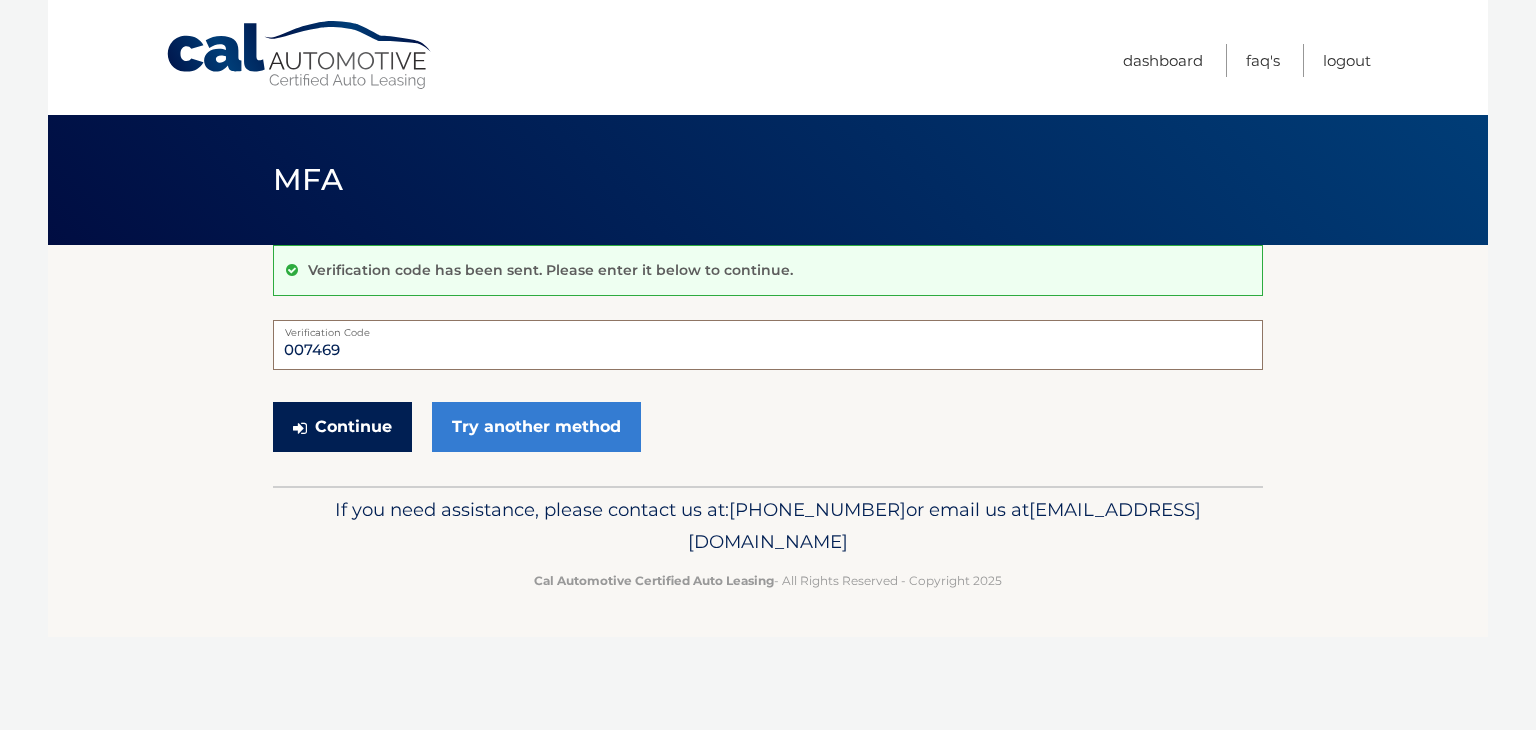 type on "007469" 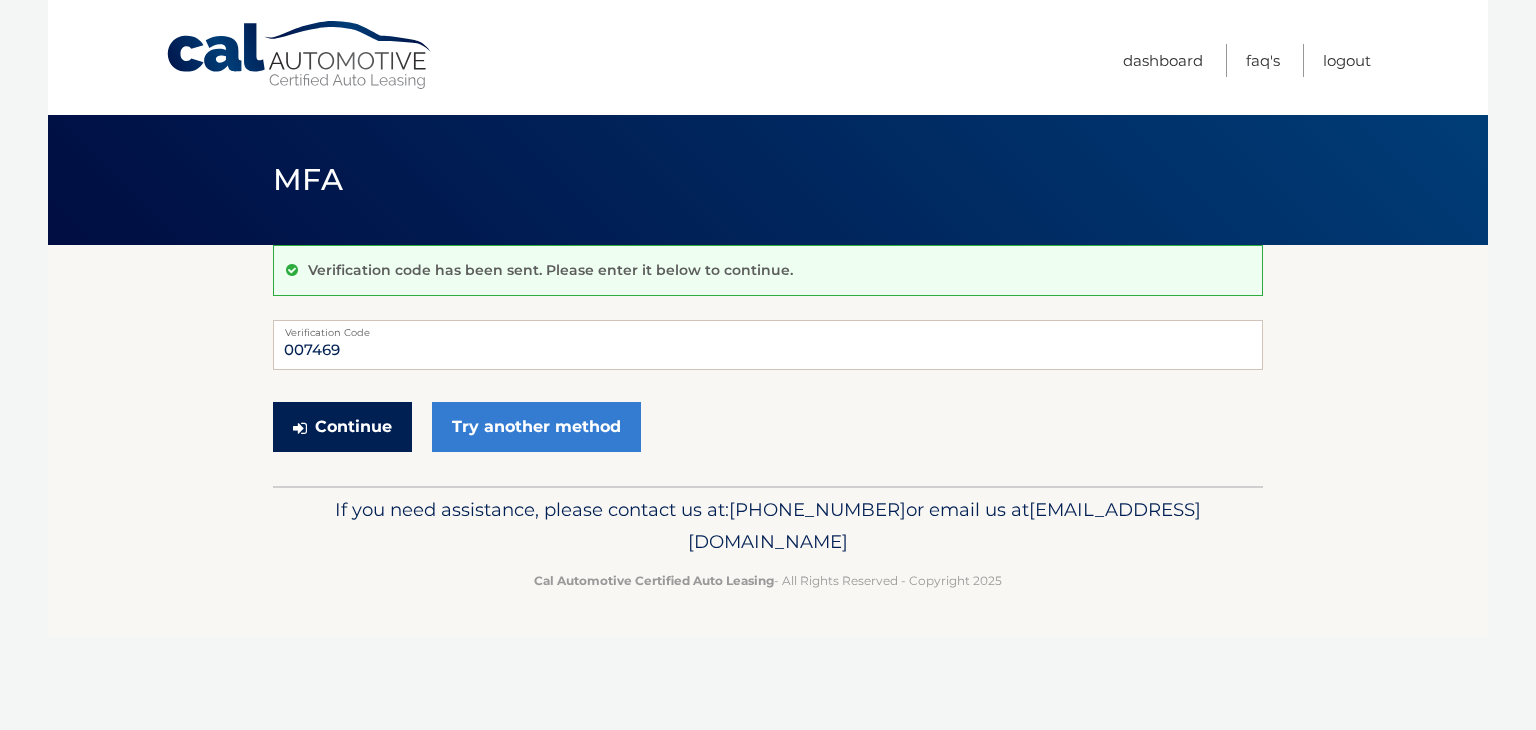 click on "Continue" at bounding box center (342, 427) 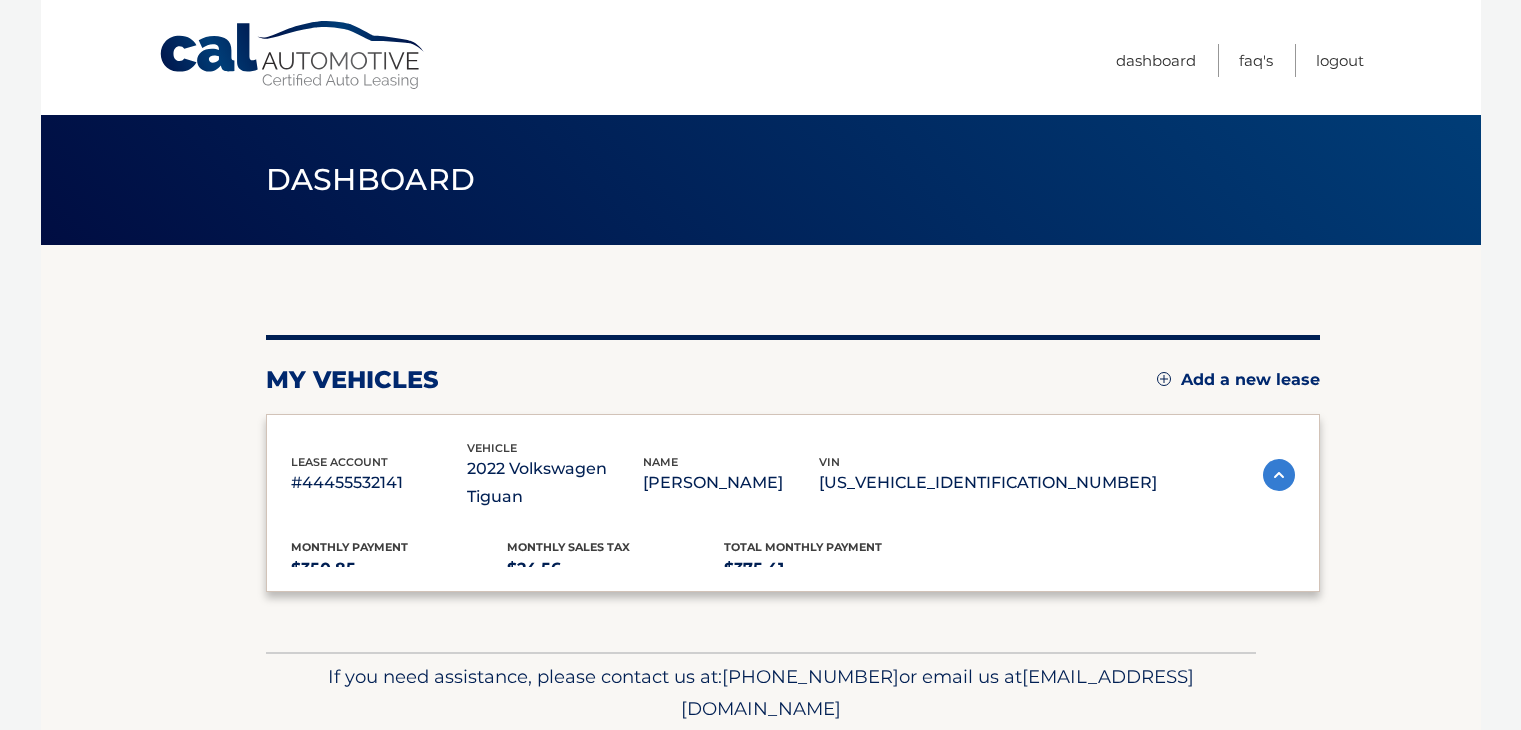 scroll, scrollTop: 0, scrollLeft: 0, axis: both 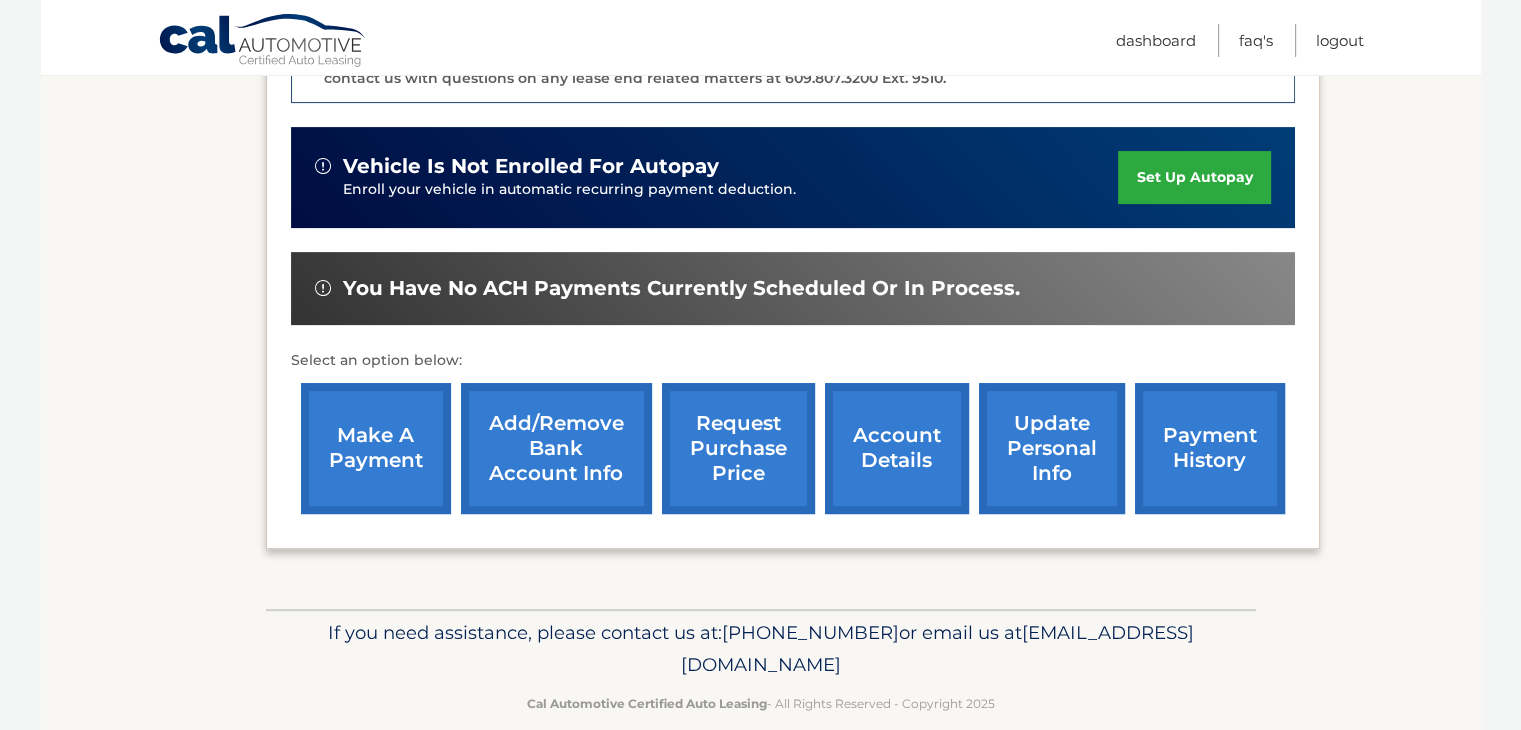 click on "account details" at bounding box center (897, 448) 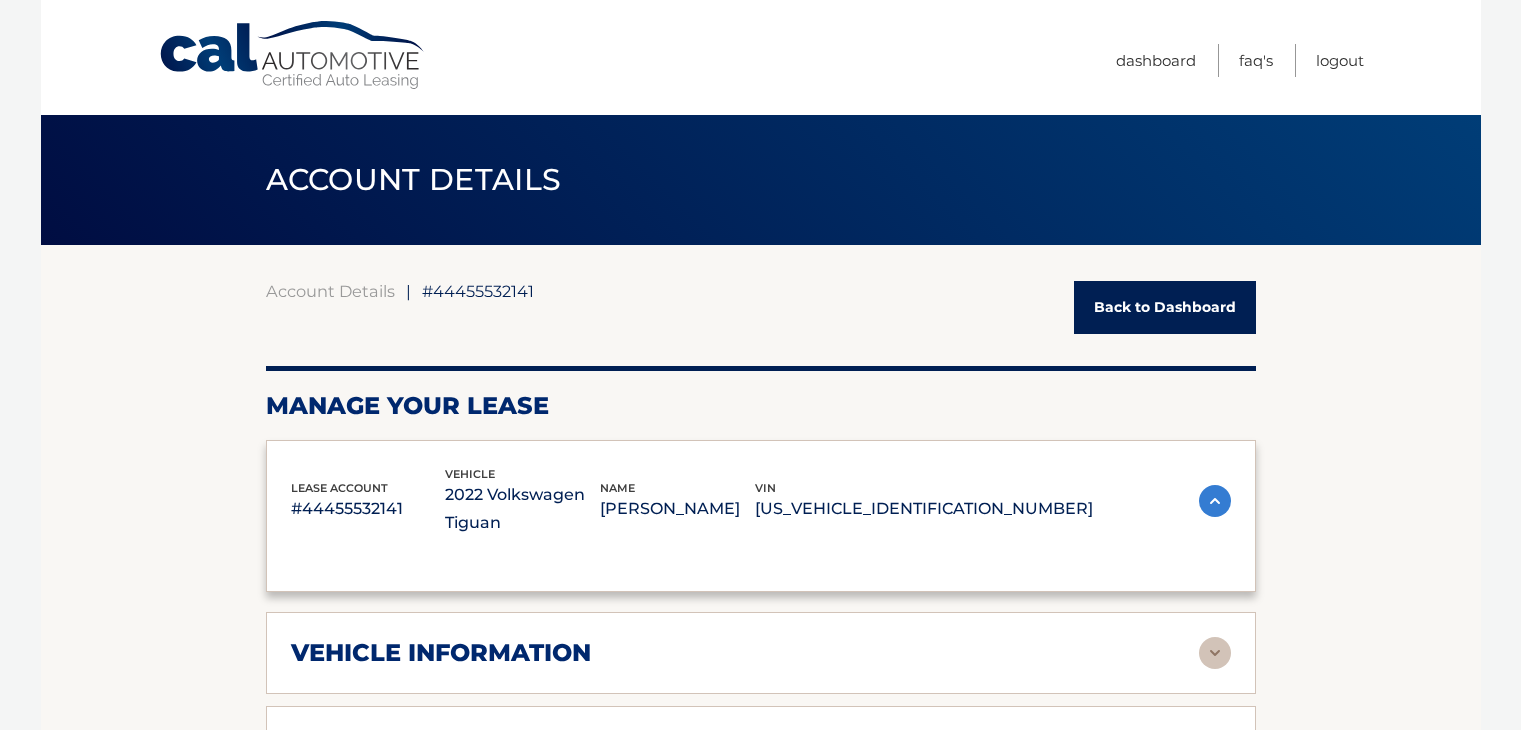 scroll, scrollTop: 0, scrollLeft: 0, axis: both 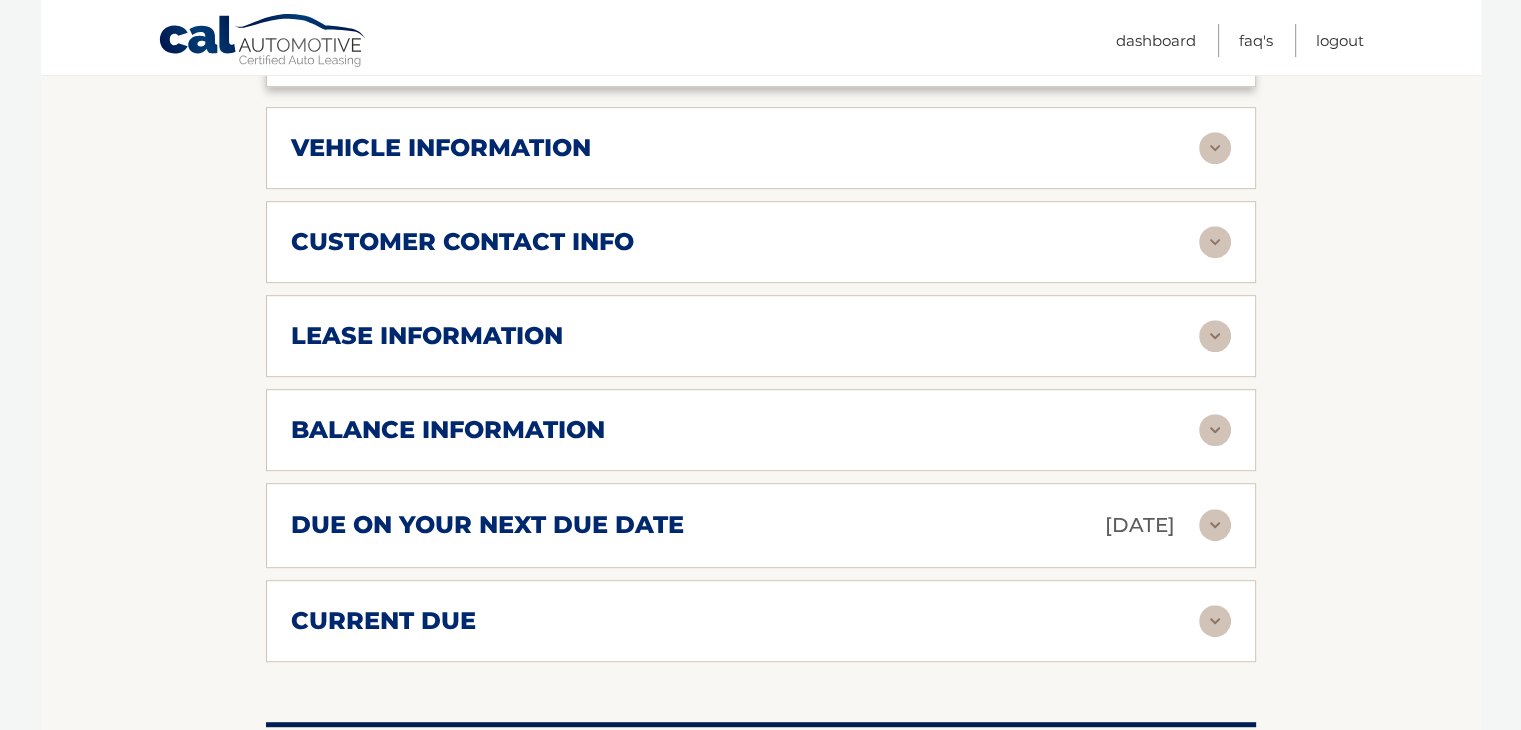 click at bounding box center [1215, 336] 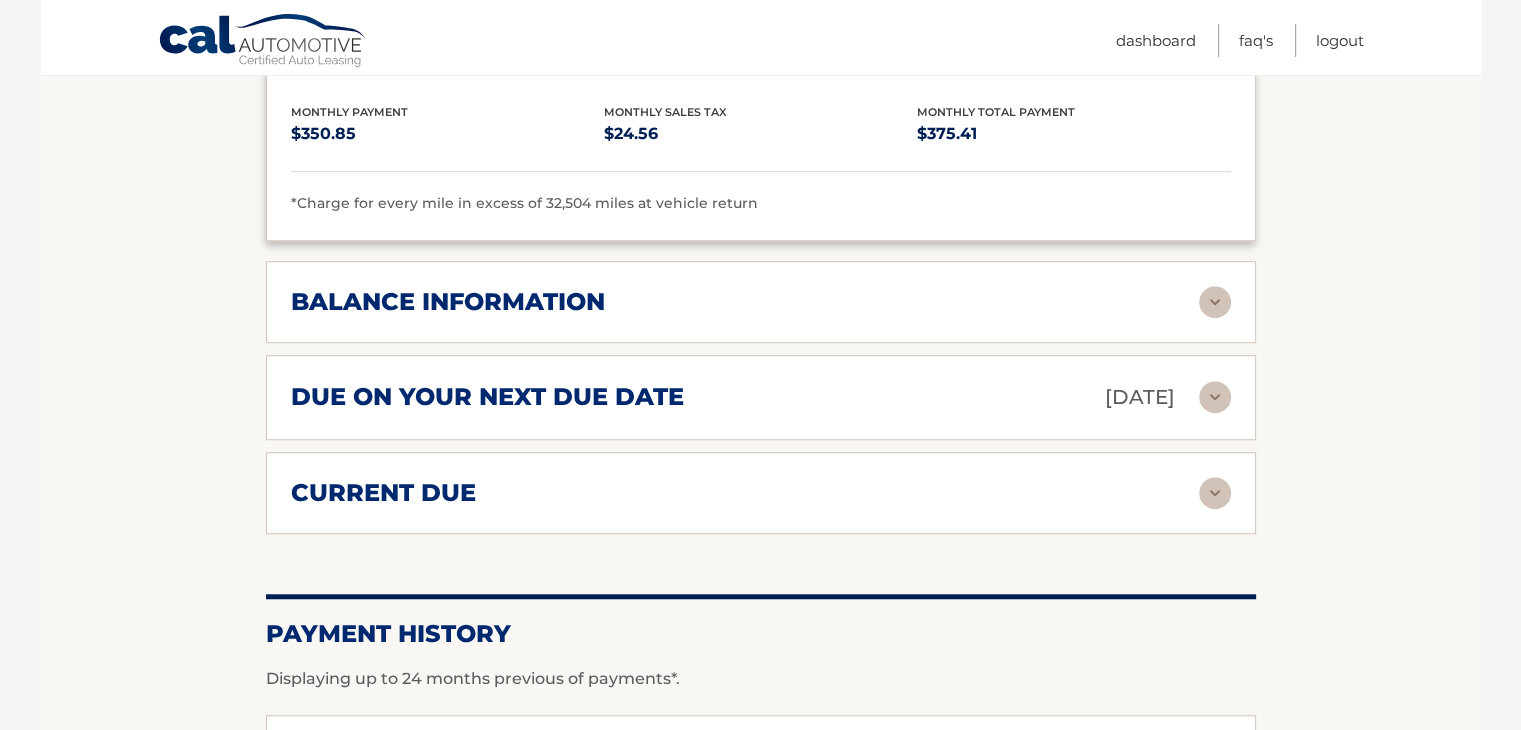 scroll, scrollTop: 1474, scrollLeft: 0, axis: vertical 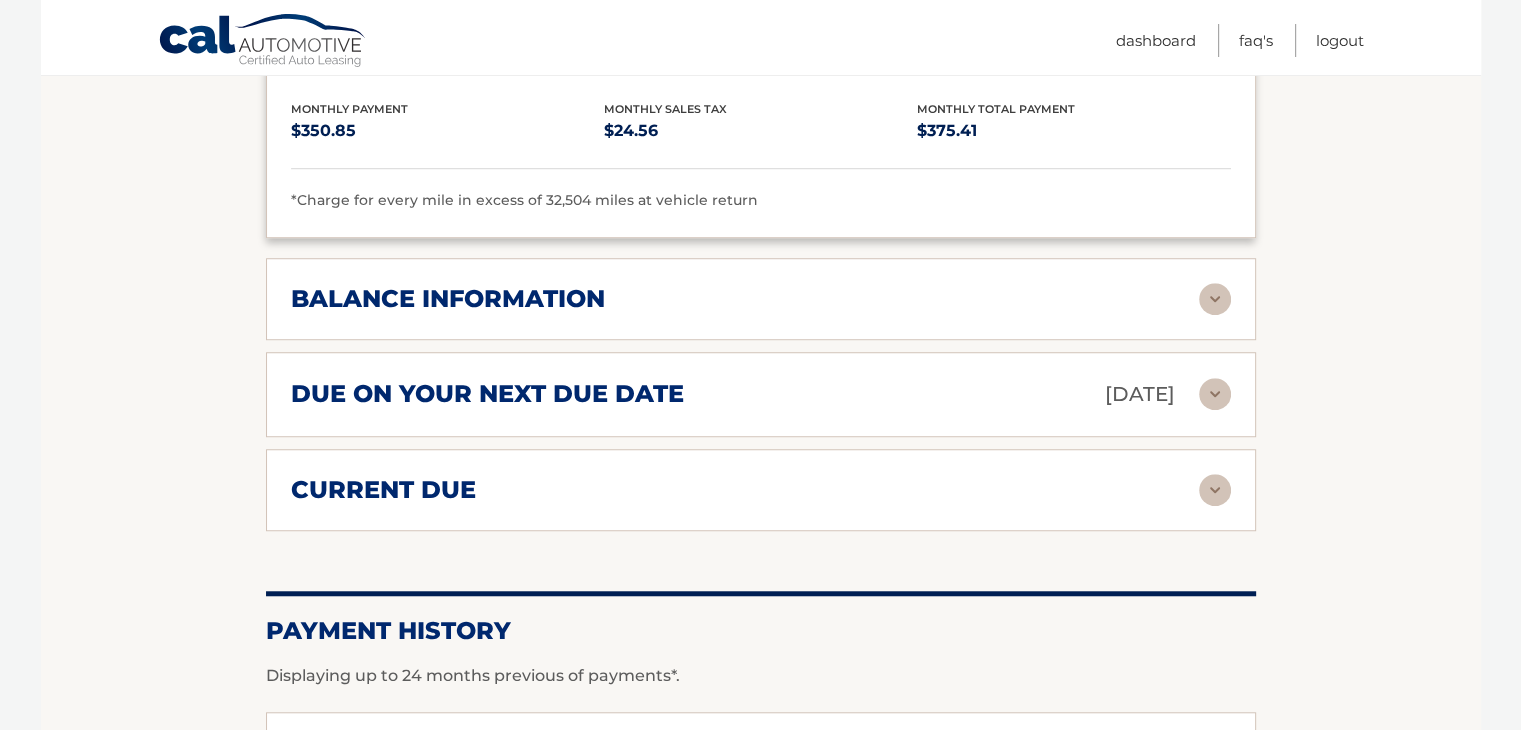click at bounding box center (1215, 490) 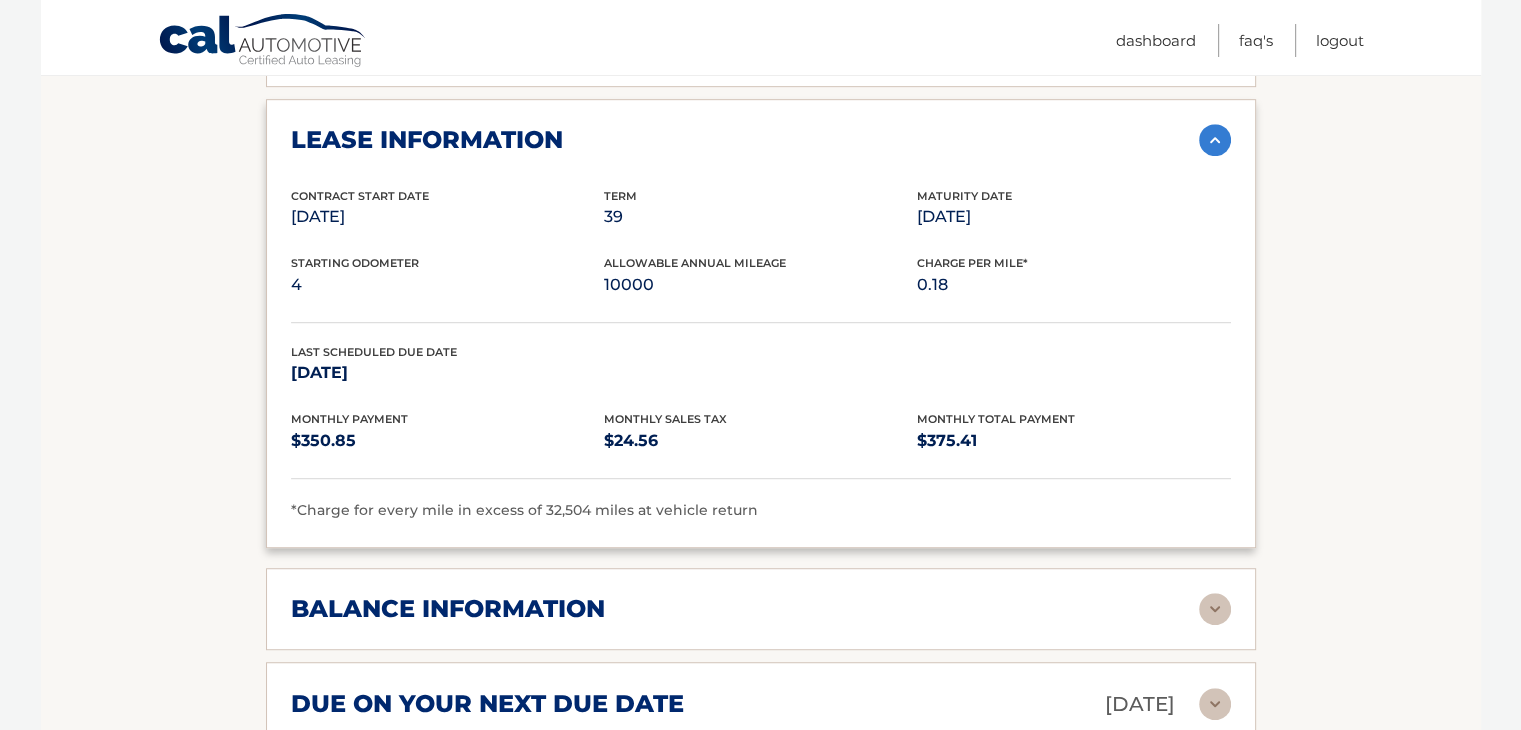 scroll, scrollTop: 1168, scrollLeft: 0, axis: vertical 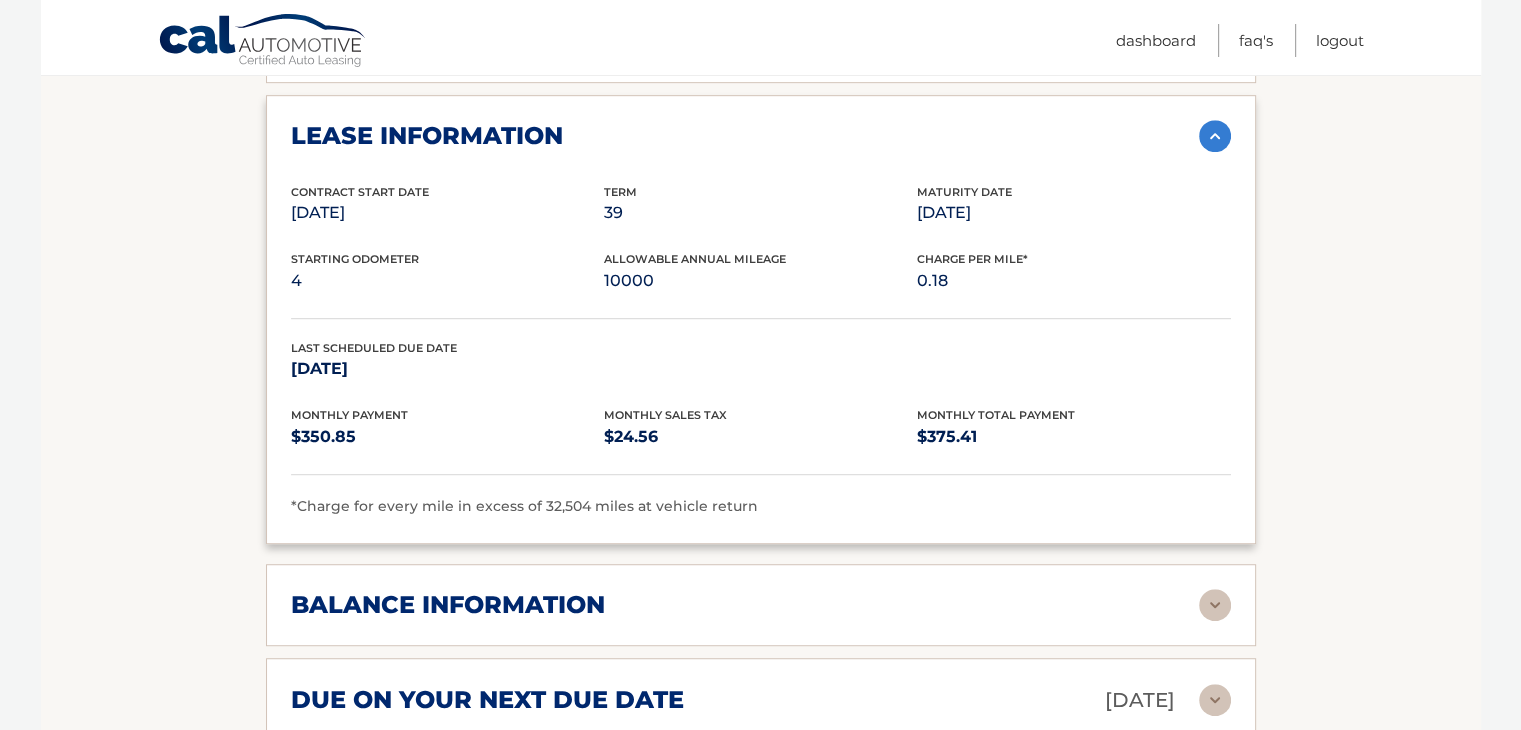 click on "balance information" at bounding box center (745, 605) 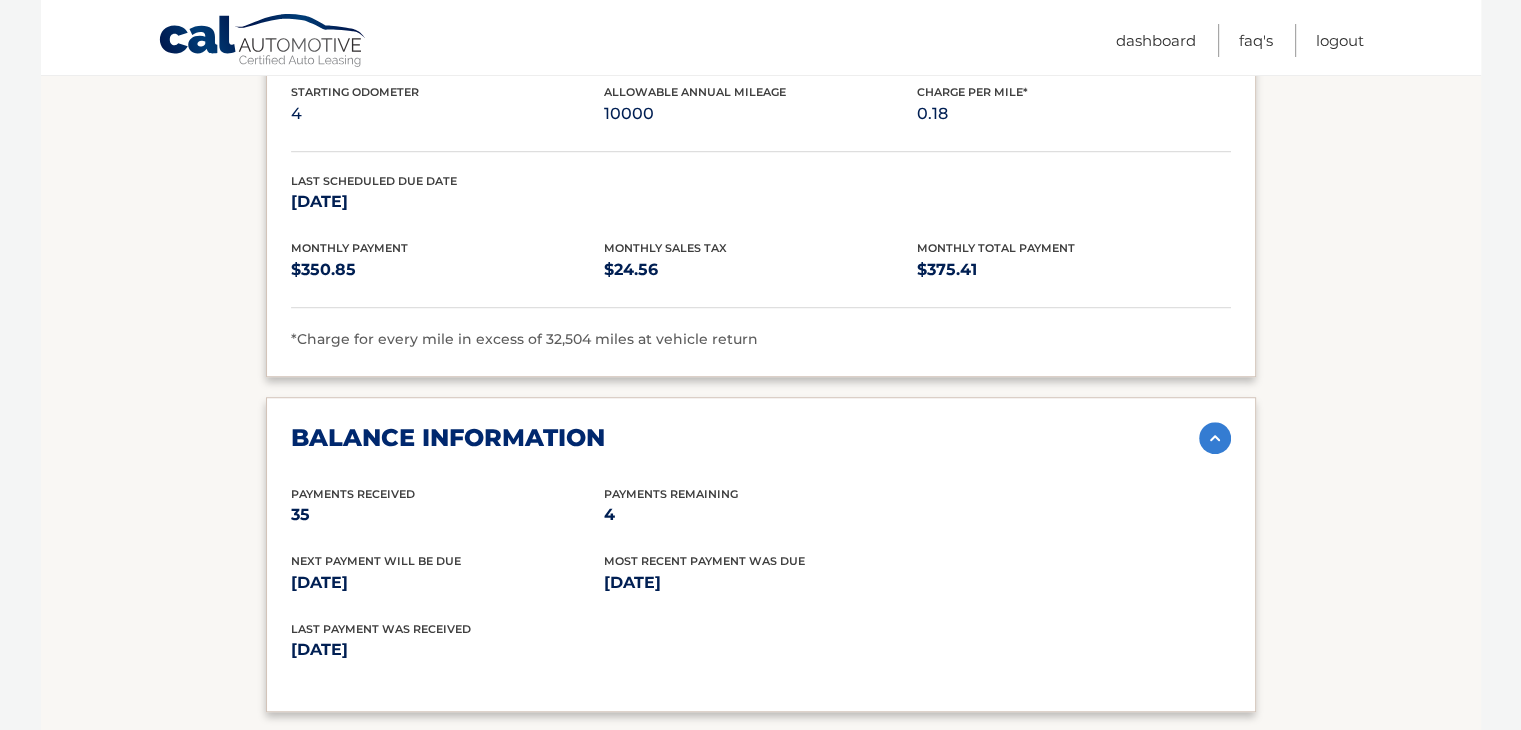 scroll, scrollTop: 1365, scrollLeft: 0, axis: vertical 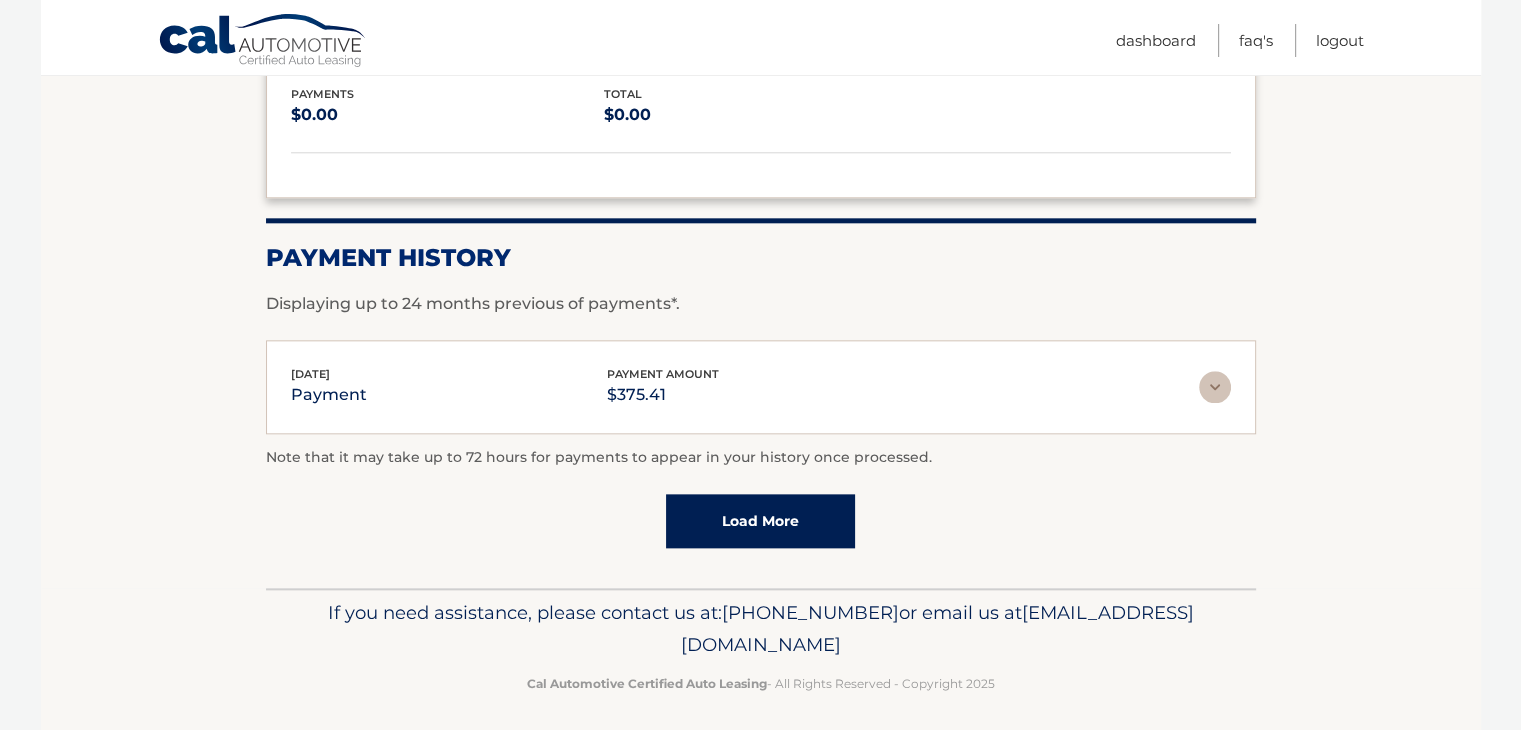 click on "Load More" at bounding box center (760, 521) 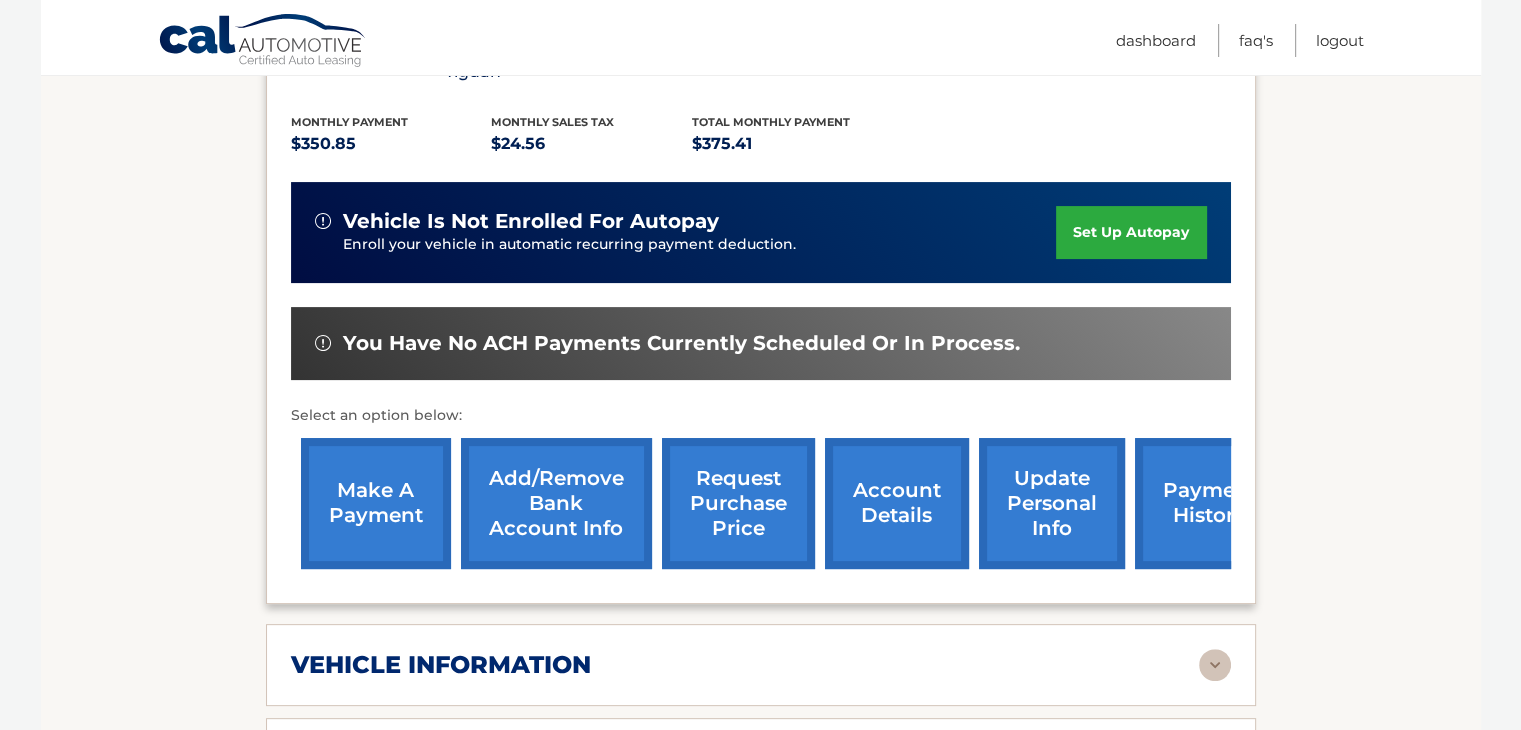 scroll, scrollTop: 455, scrollLeft: 0, axis: vertical 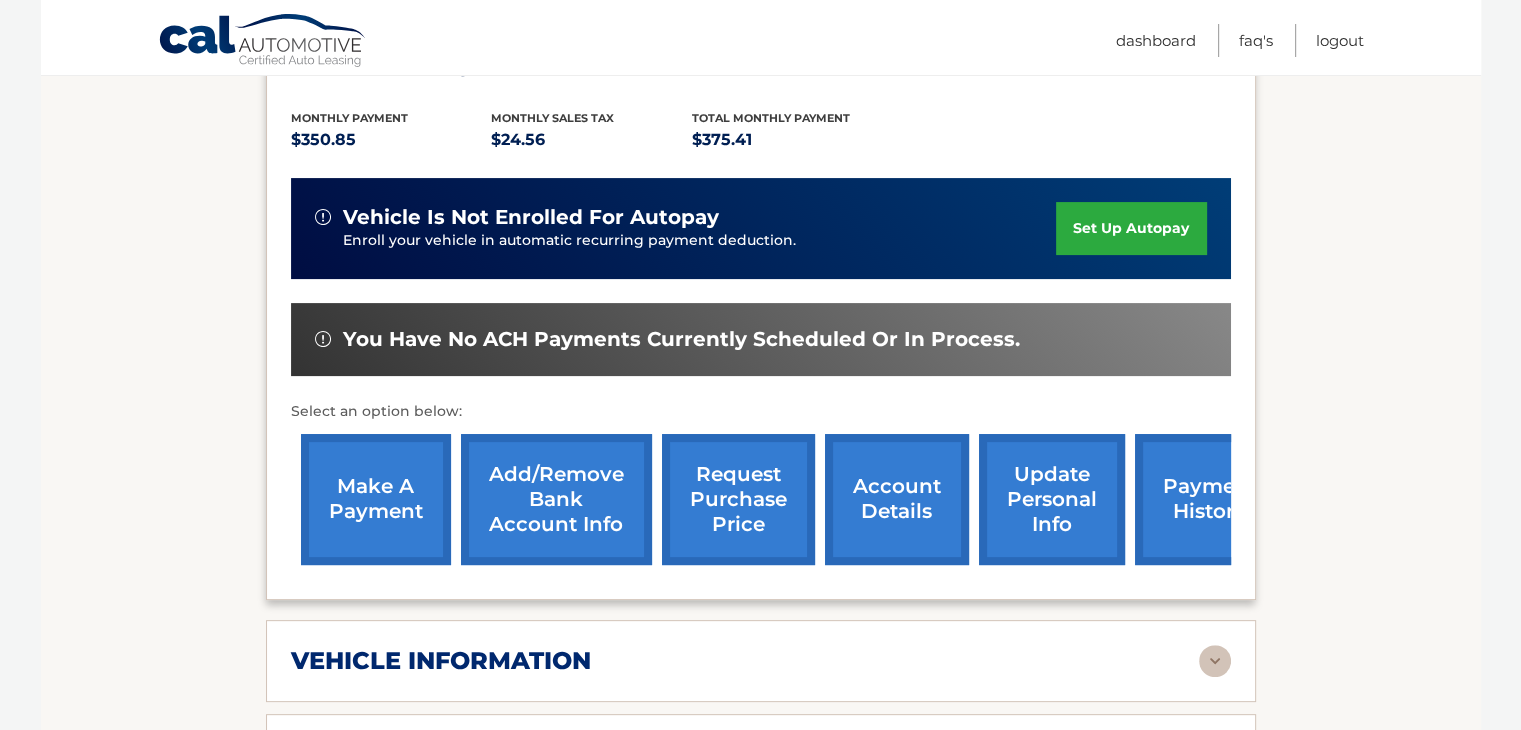 click on "request purchase price" at bounding box center [738, 499] 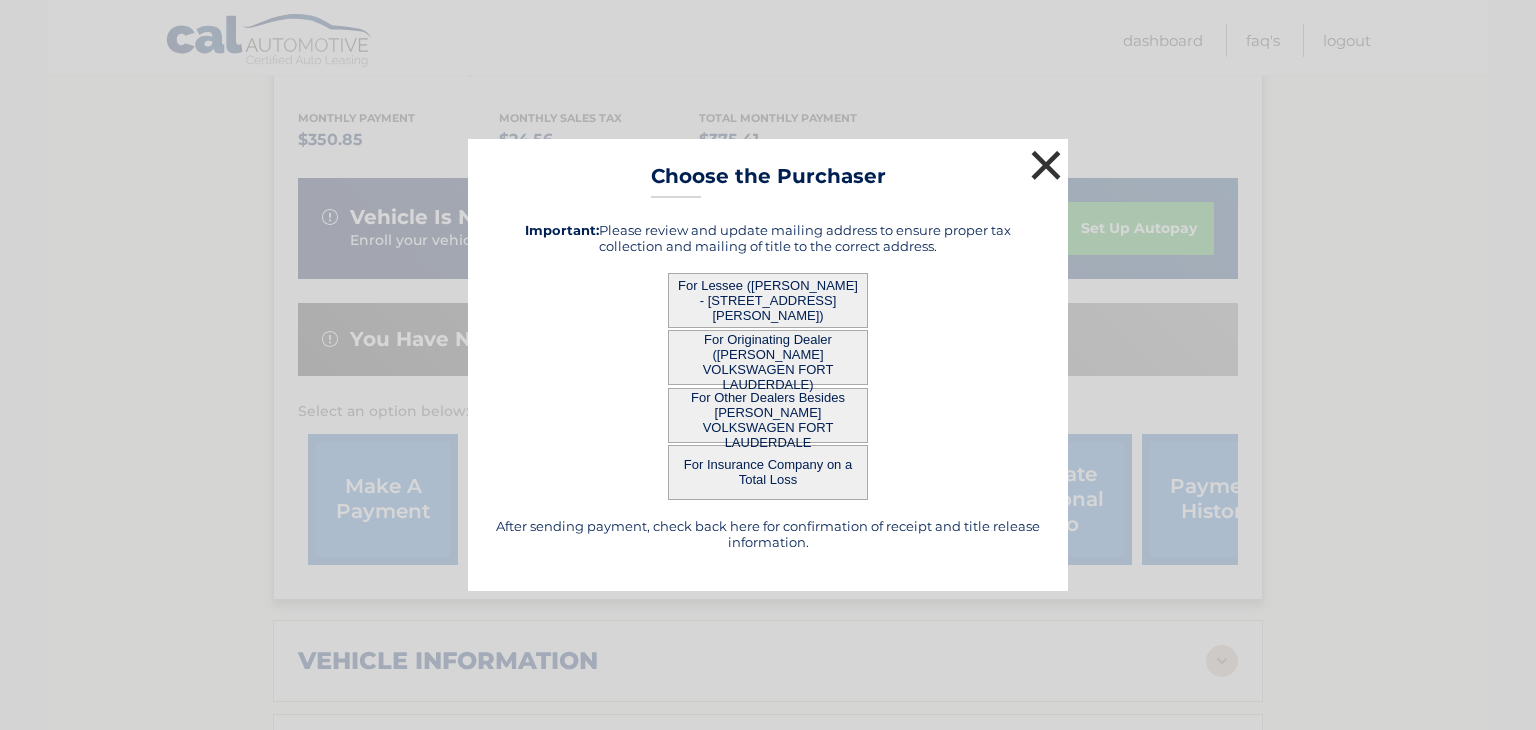 click on "×" at bounding box center [1046, 165] 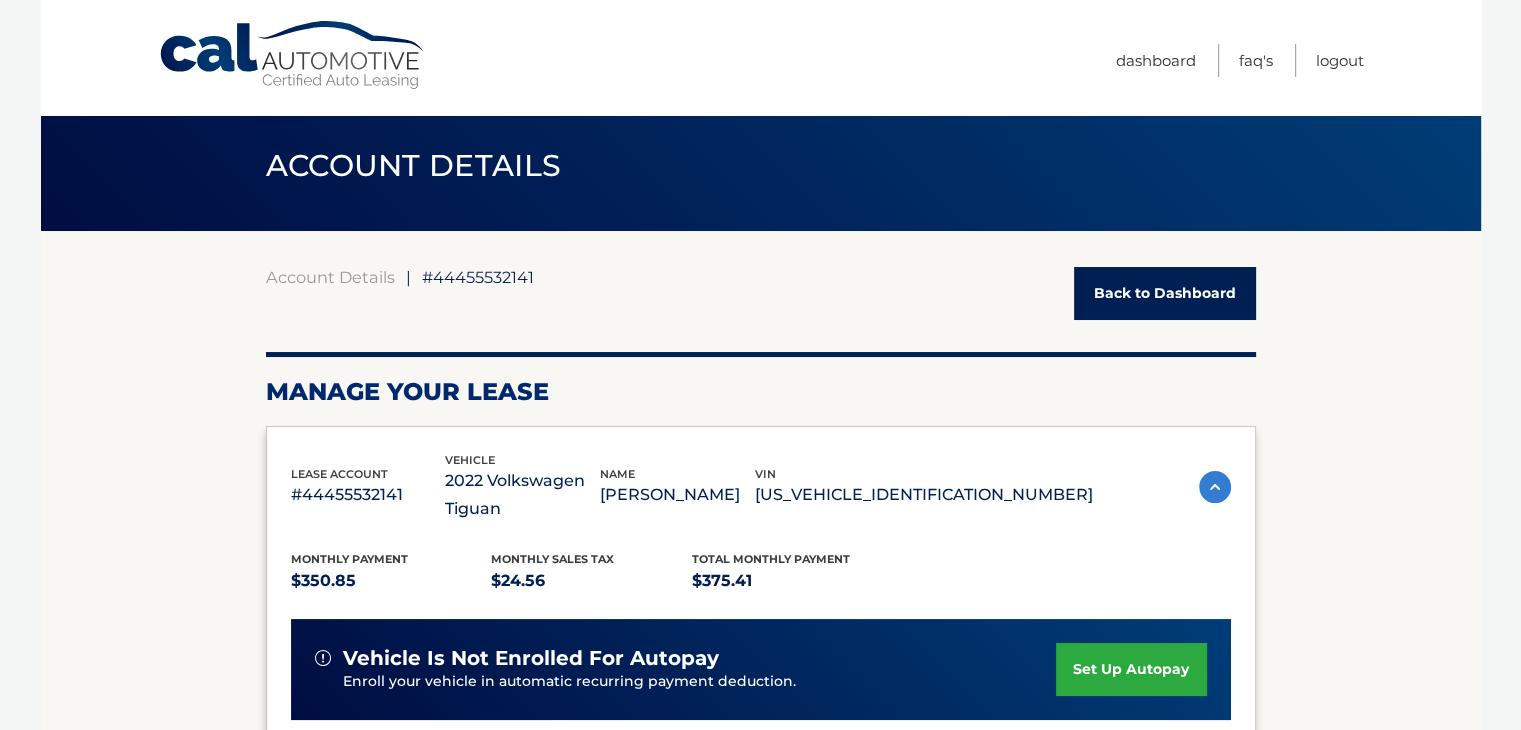 scroll, scrollTop: 26, scrollLeft: 0, axis: vertical 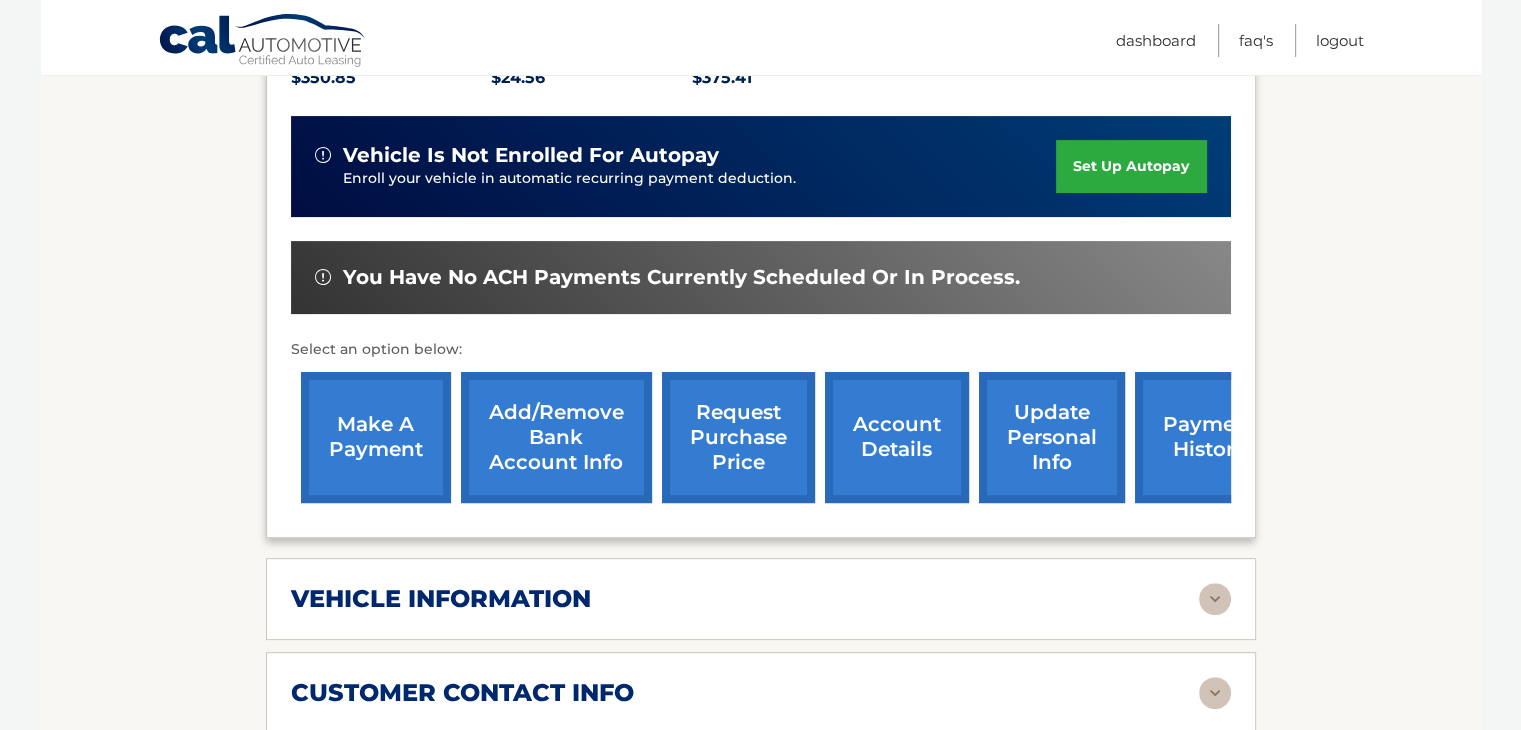 click on "update personal info" at bounding box center [1052, 437] 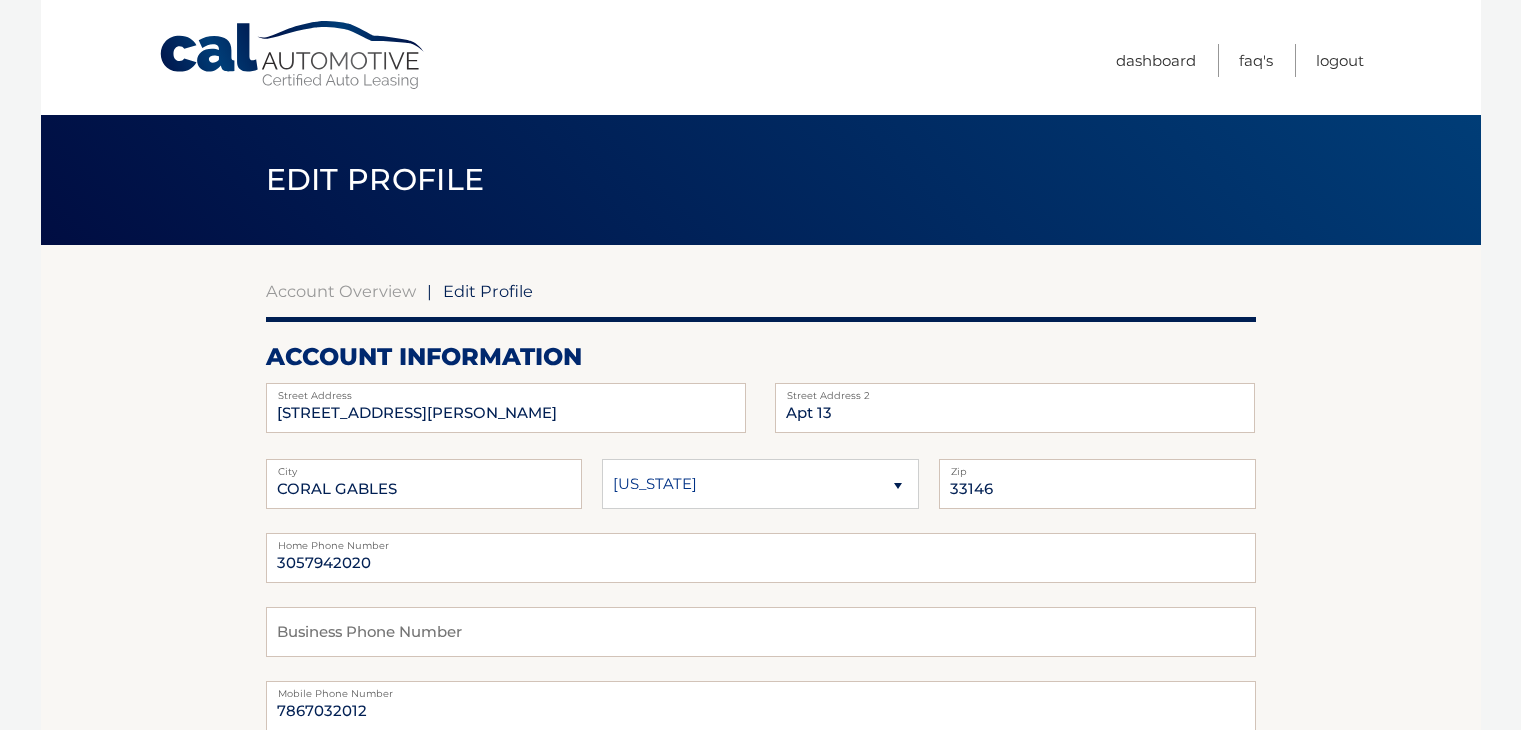 scroll, scrollTop: 0, scrollLeft: 0, axis: both 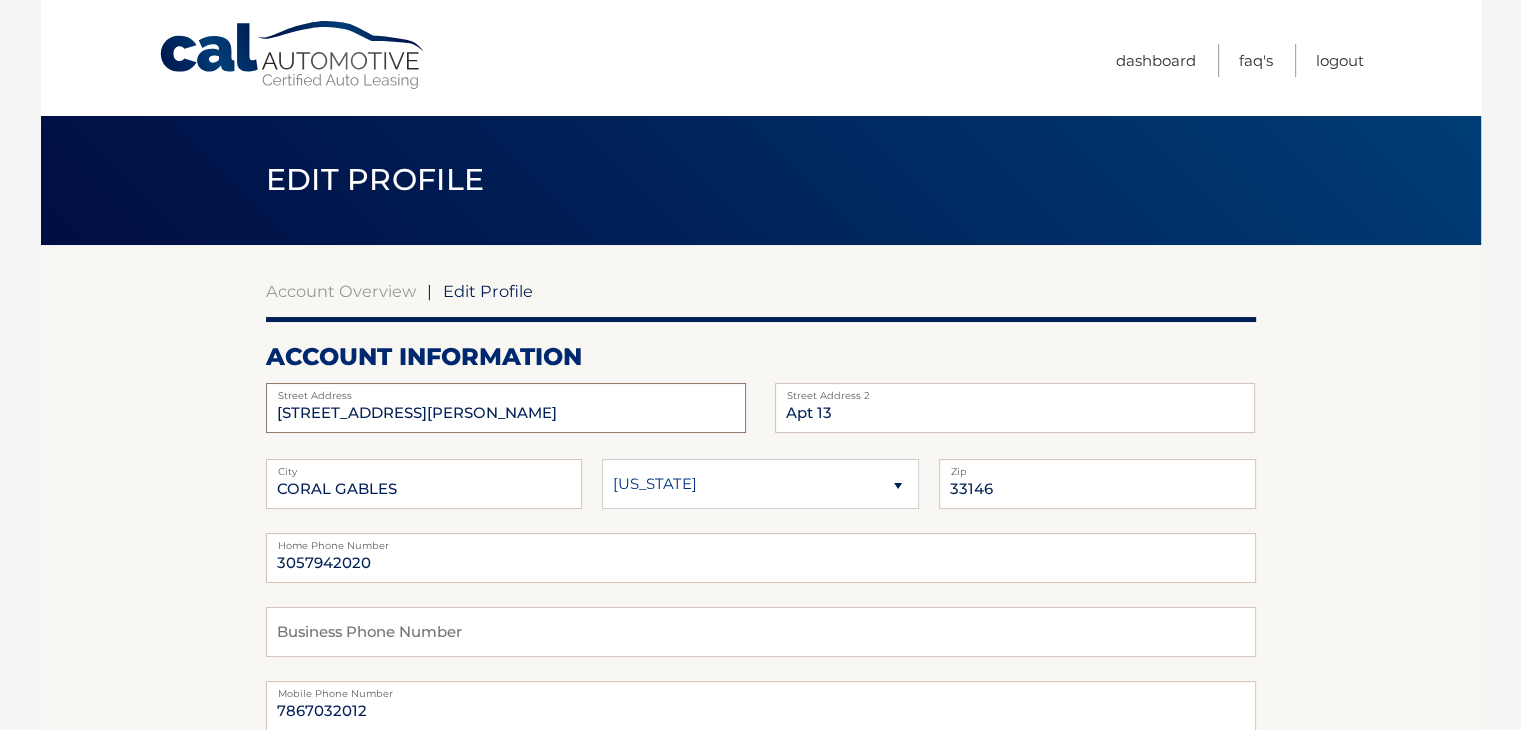 click on "[STREET_ADDRESS][PERSON_NAME]" at bounding box center (506, 408) 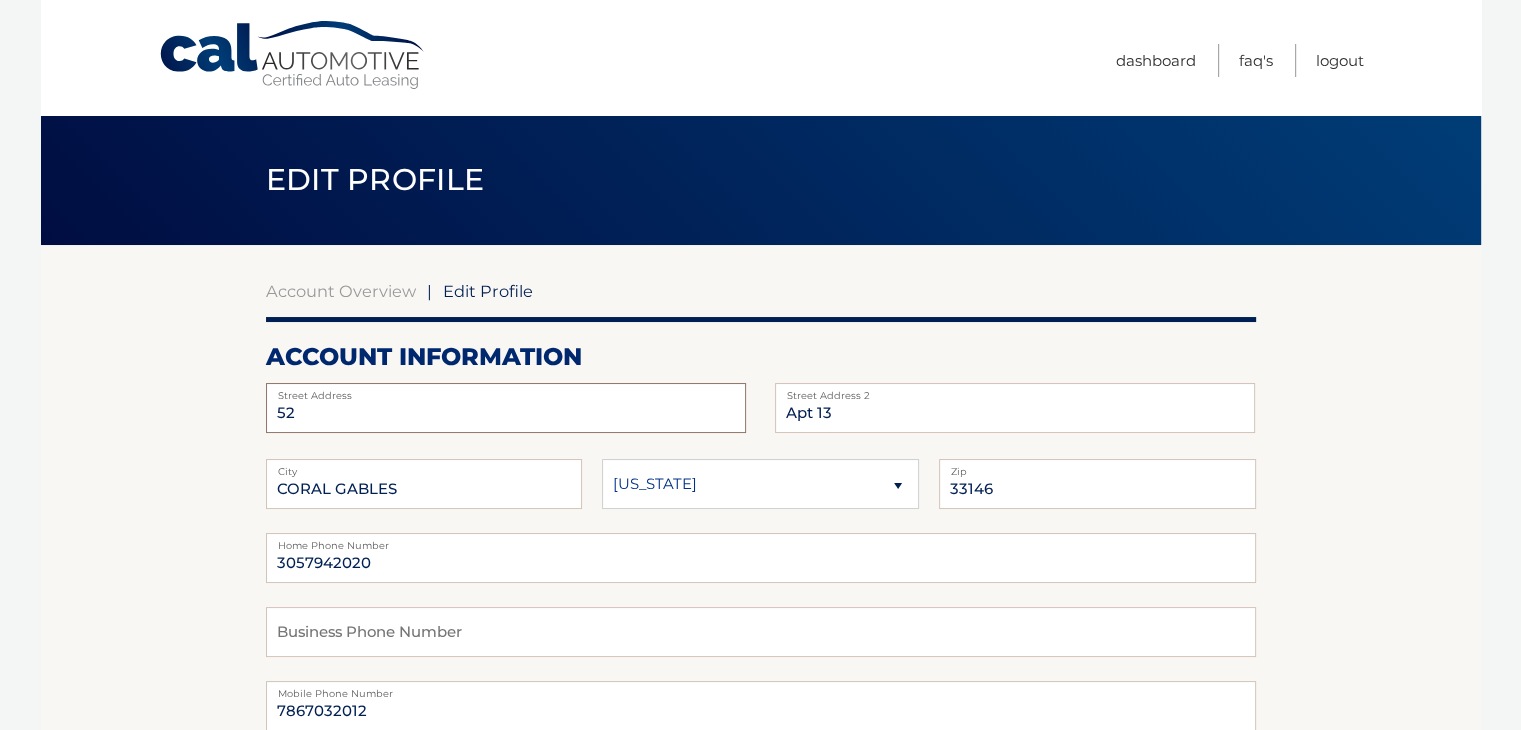 type on "5" 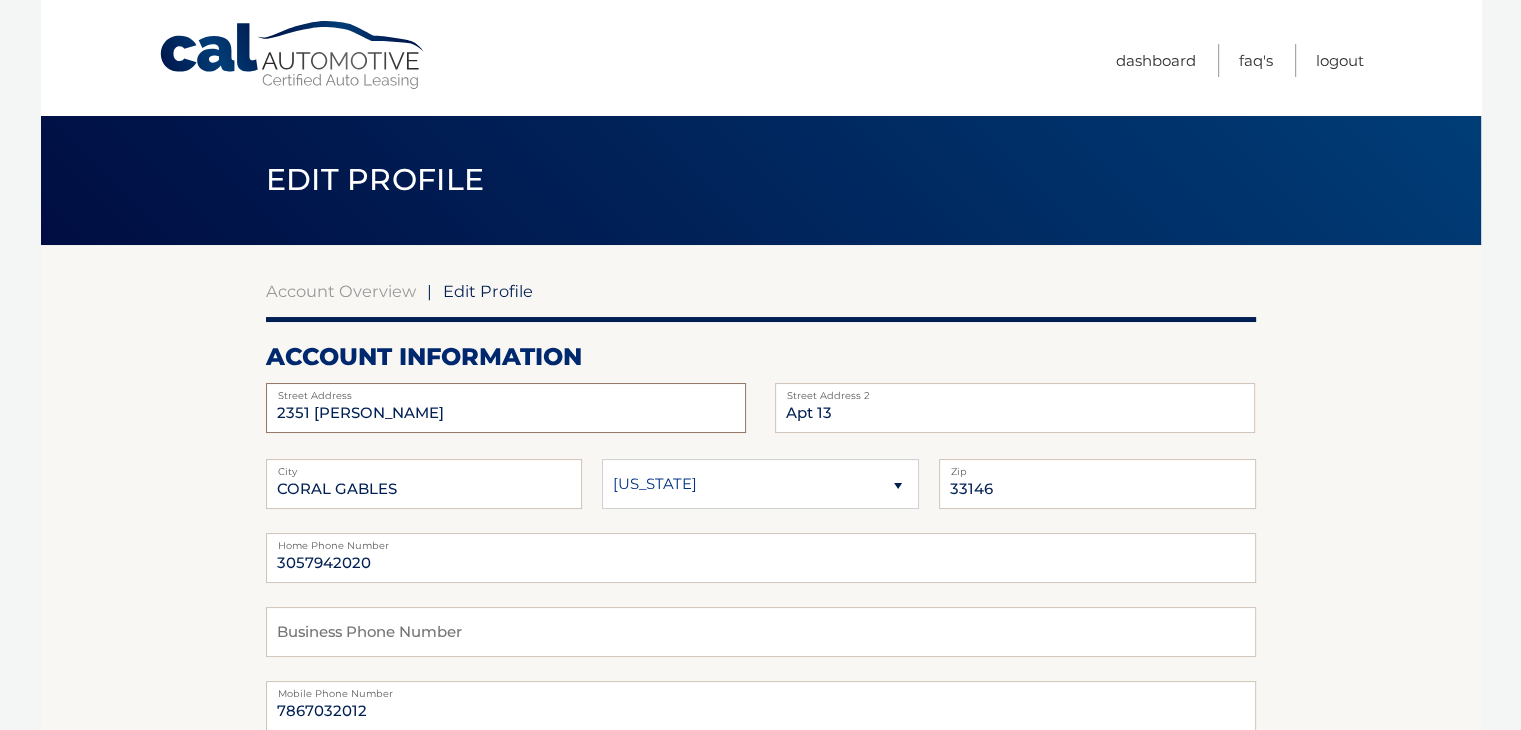 click on "2351 Douglas" at bounding box center (506, 408) 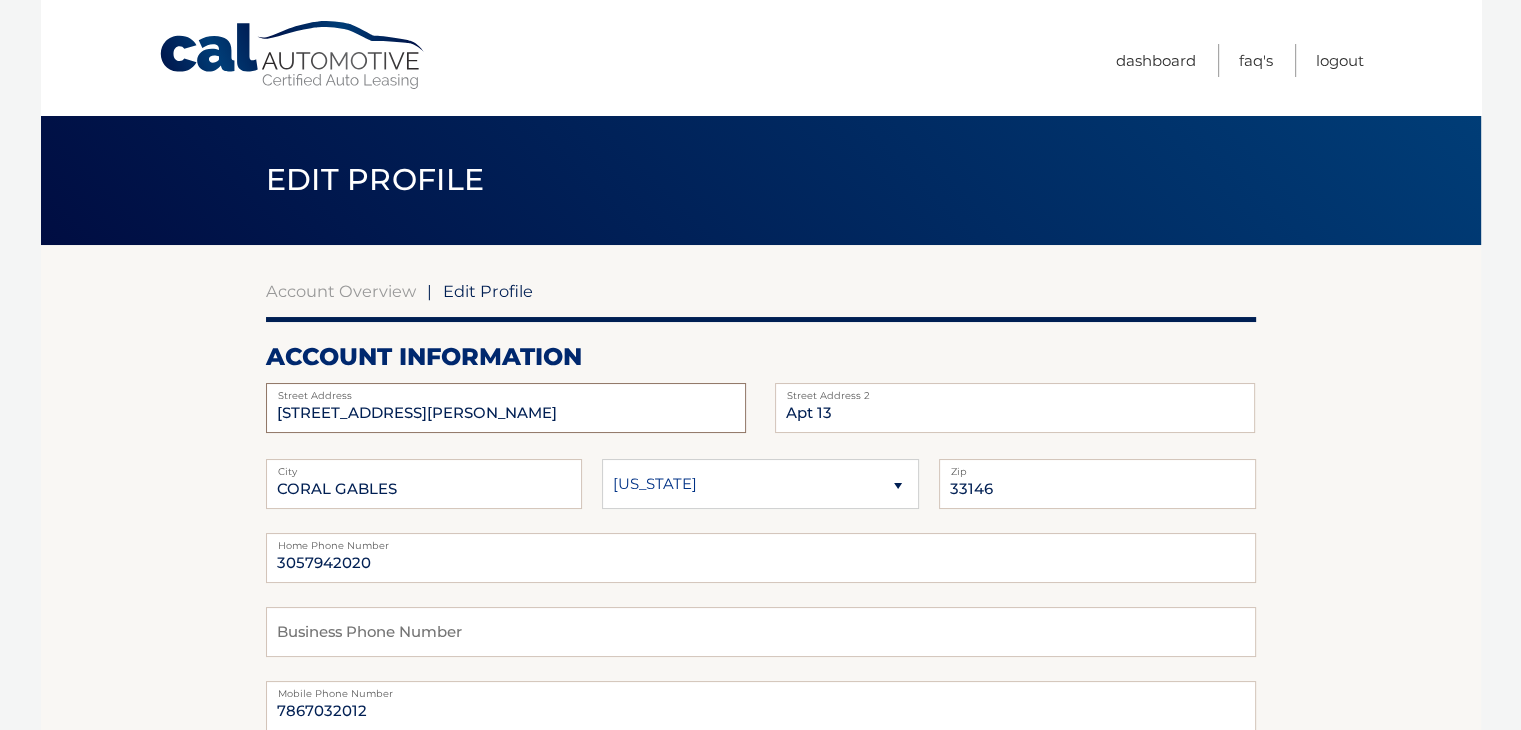 type on "2351 Douglas Rd" 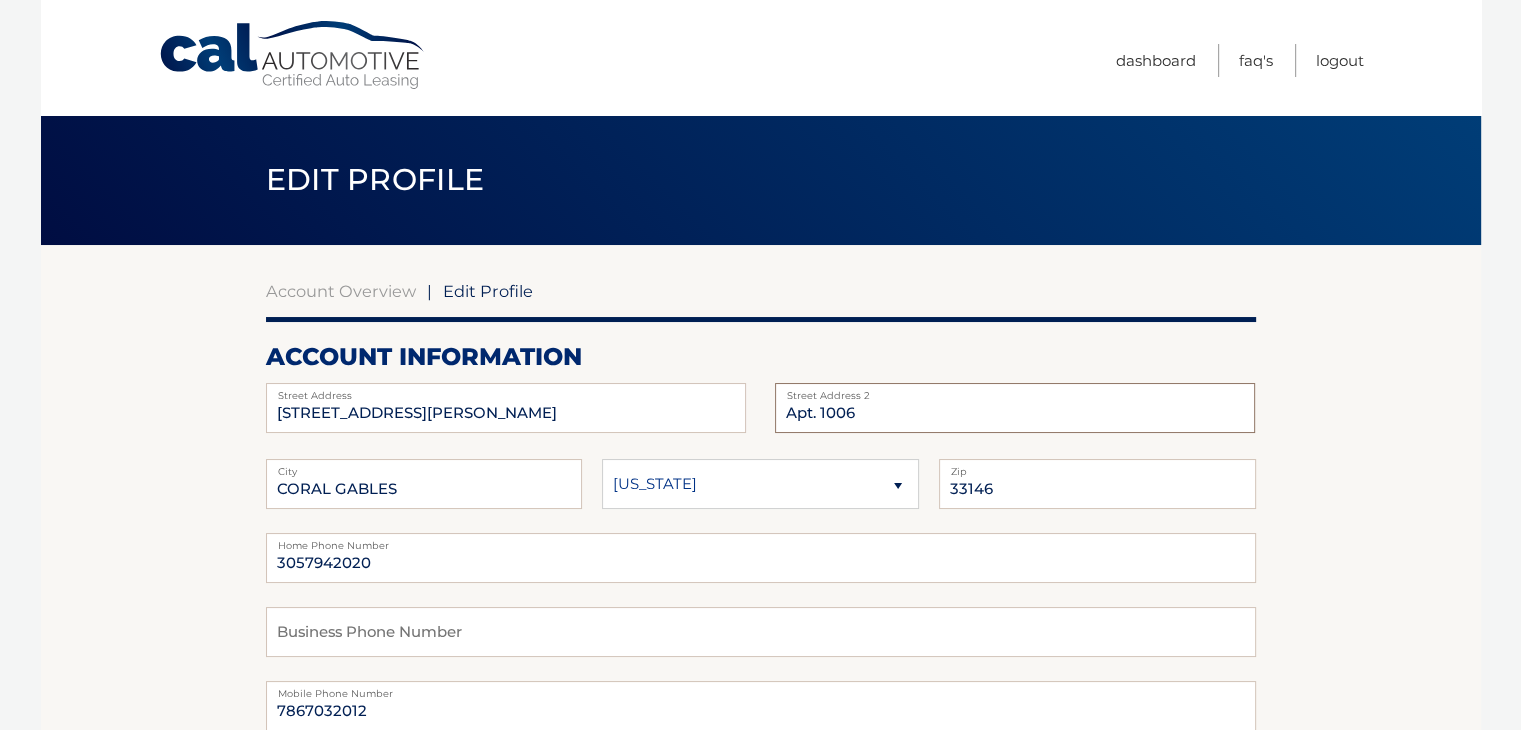 type on "Apt. 1006" 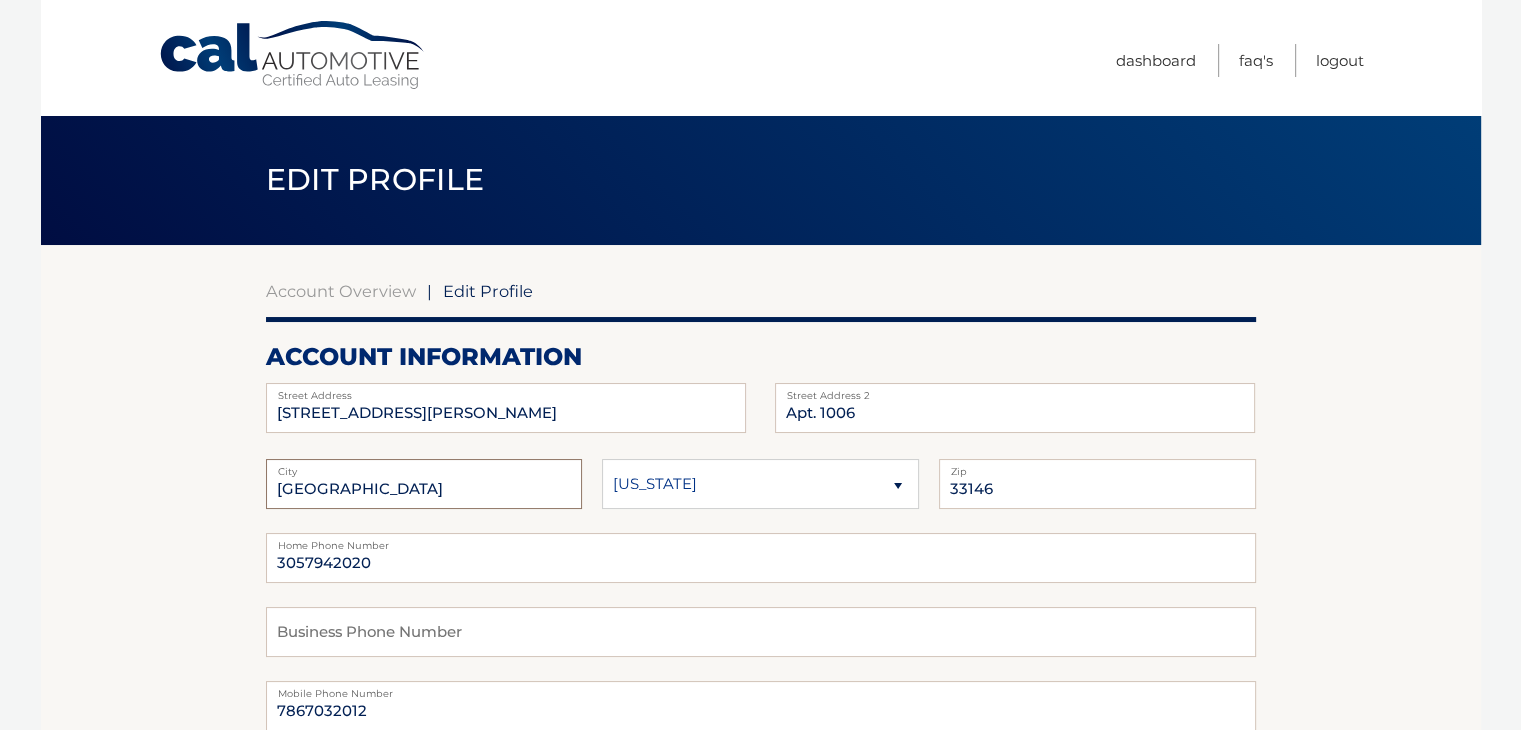 type on "Miami" 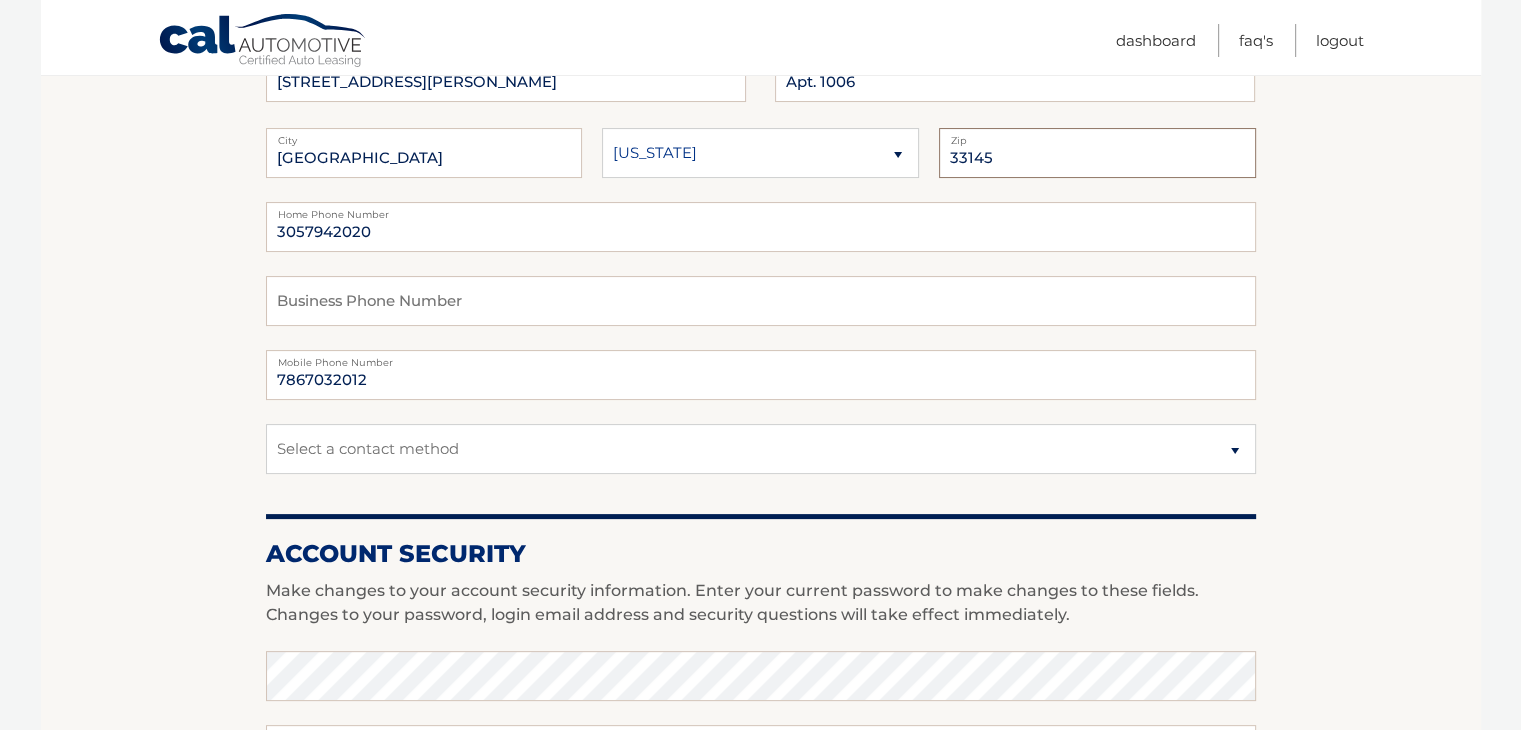 scroll, scrollTop: 341, scrollLeft: 0, axis: vertical 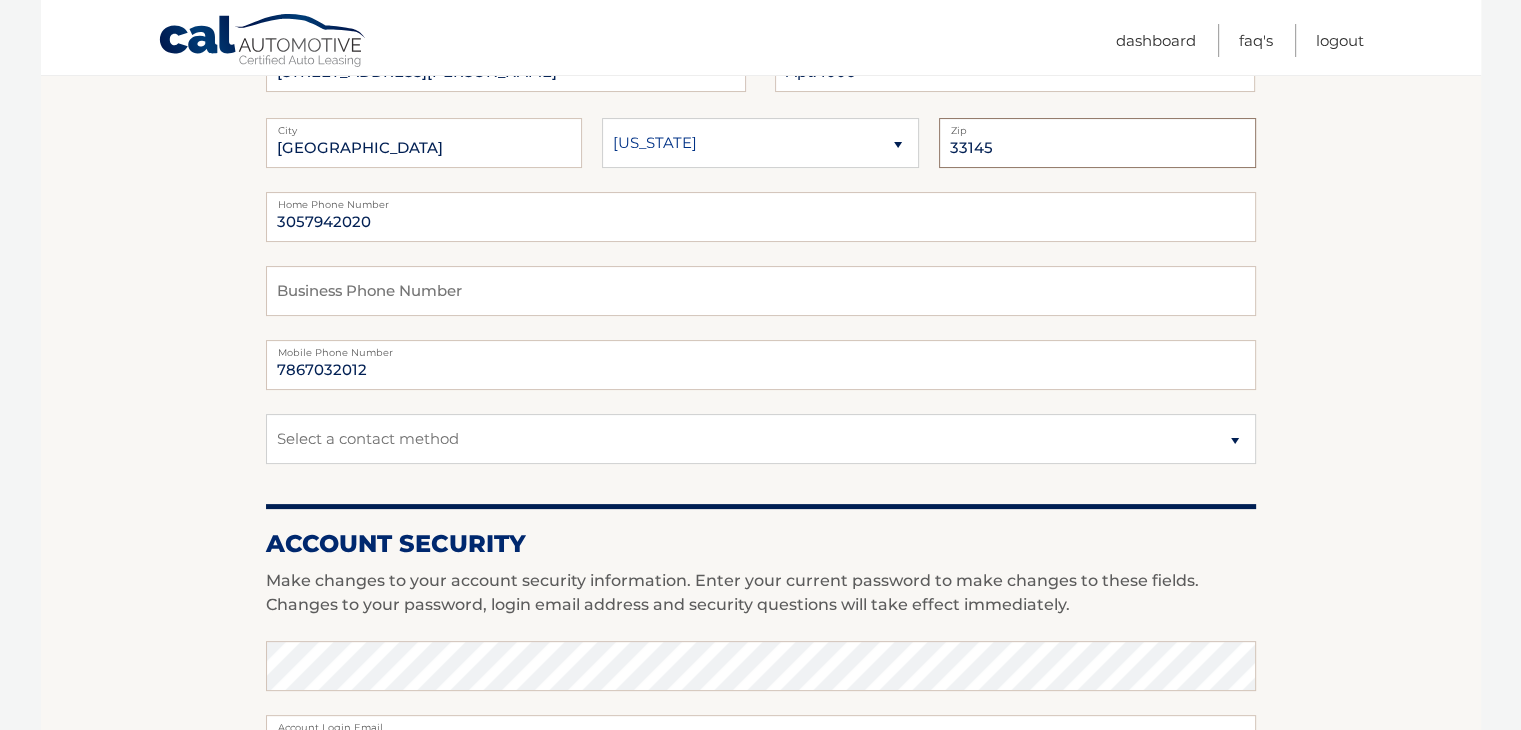 type on "33145" 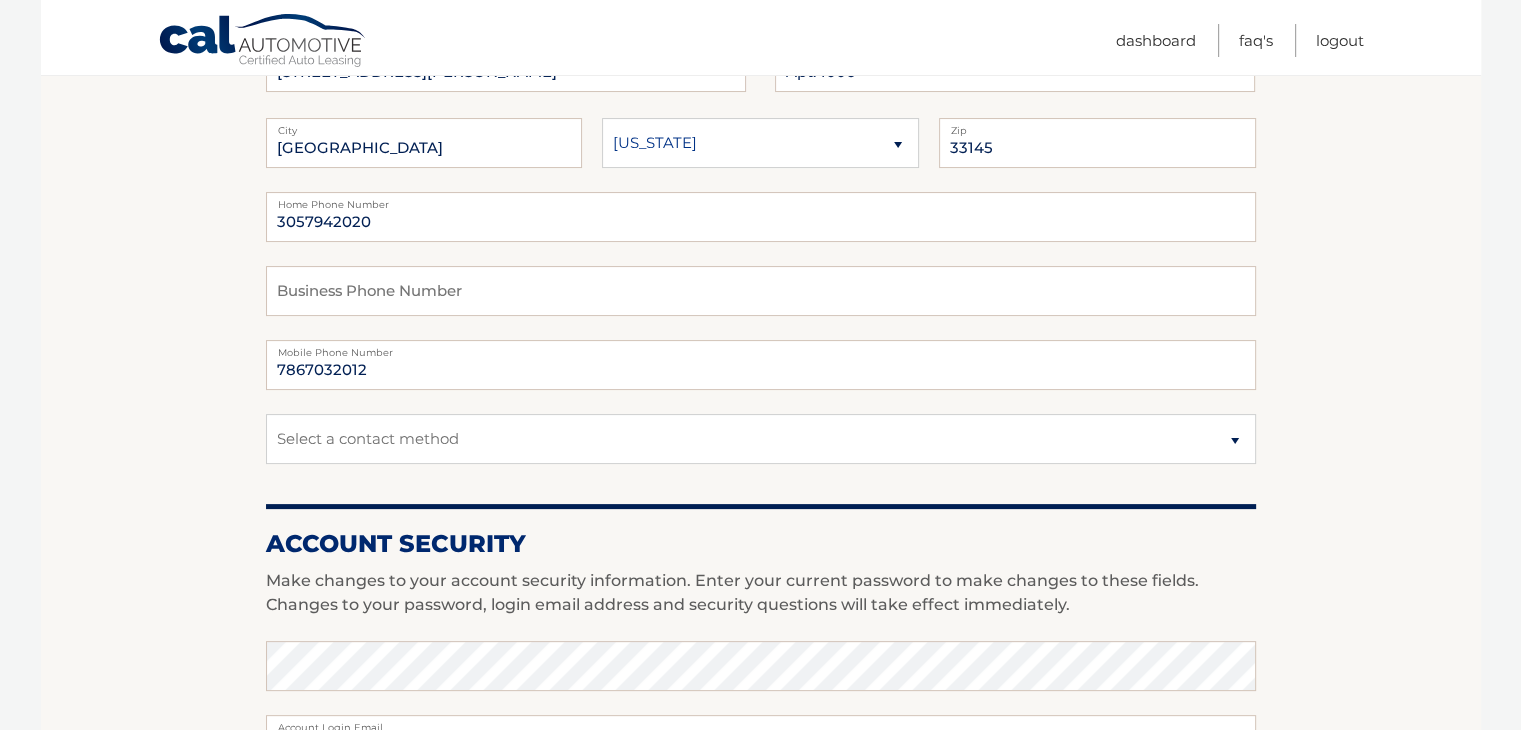 drag, startPoint x: 1504, startPoint y: 389, endPoint x: 1500, endPoint y: 429, distance: 40.1995 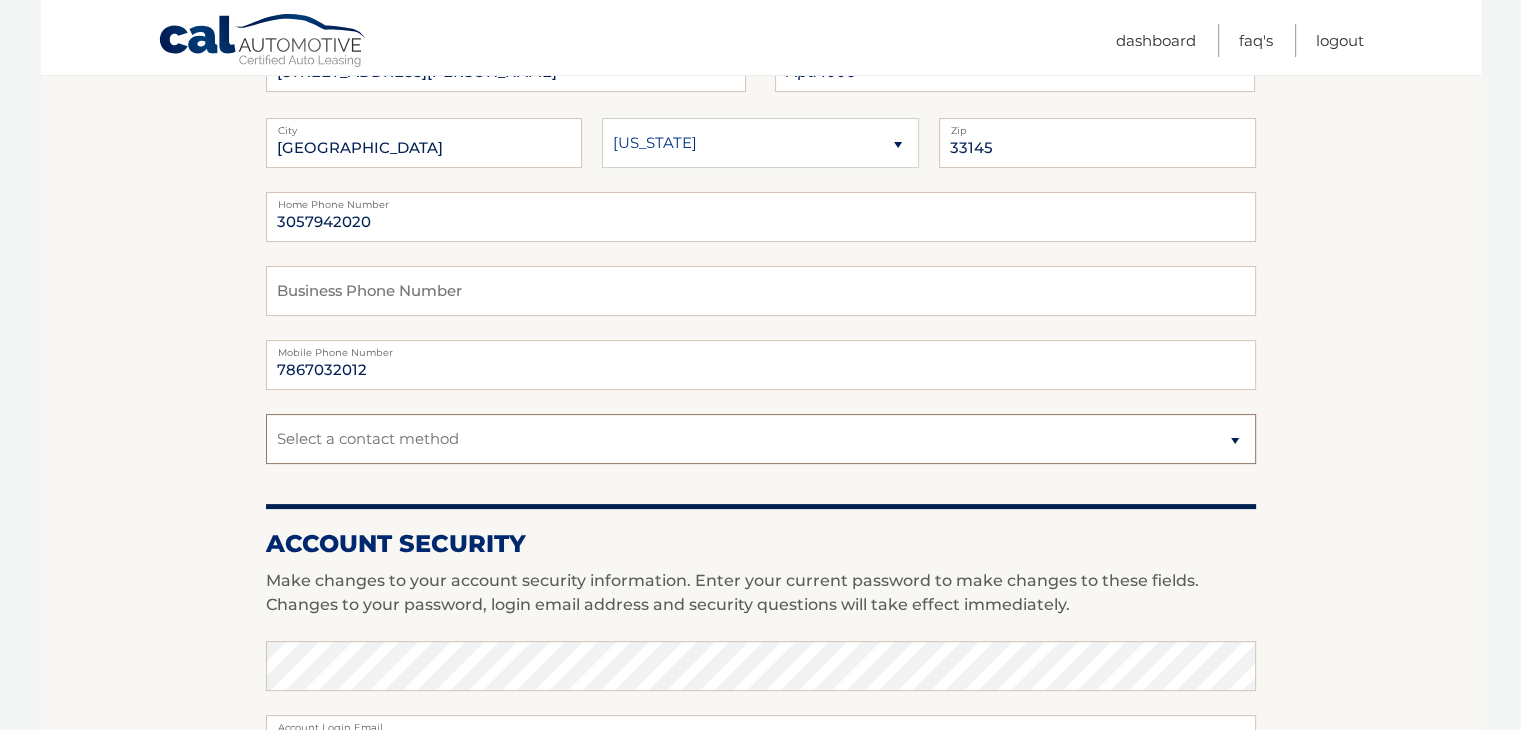 click on "Select a contact method
Mobile
Home" at bounding box center (761, 439) 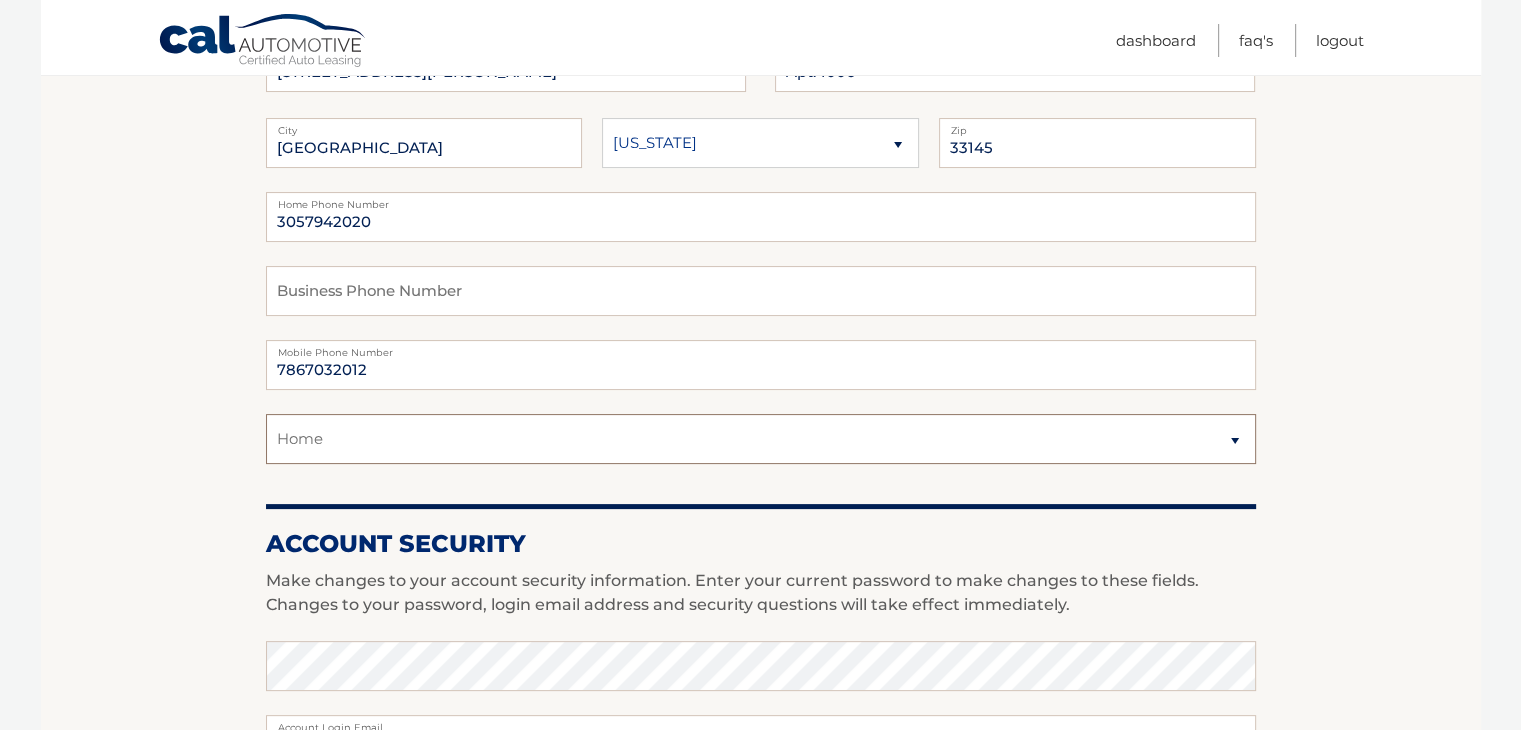 click on "Select a contact method
Mobile
Home" at bounding box center (761, 439) 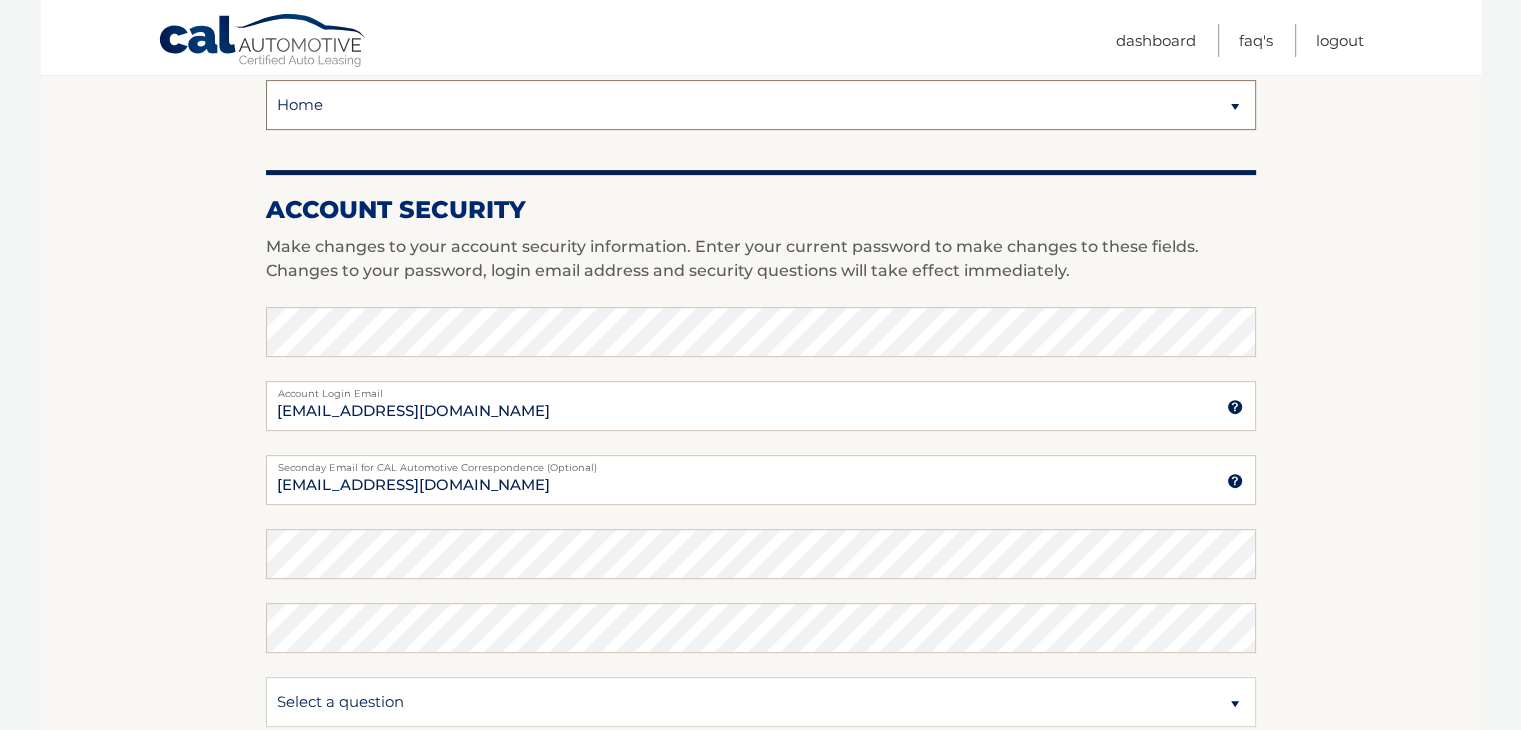 scroll, scrollTop: 676, scrollLeft: 0, axis: vertical 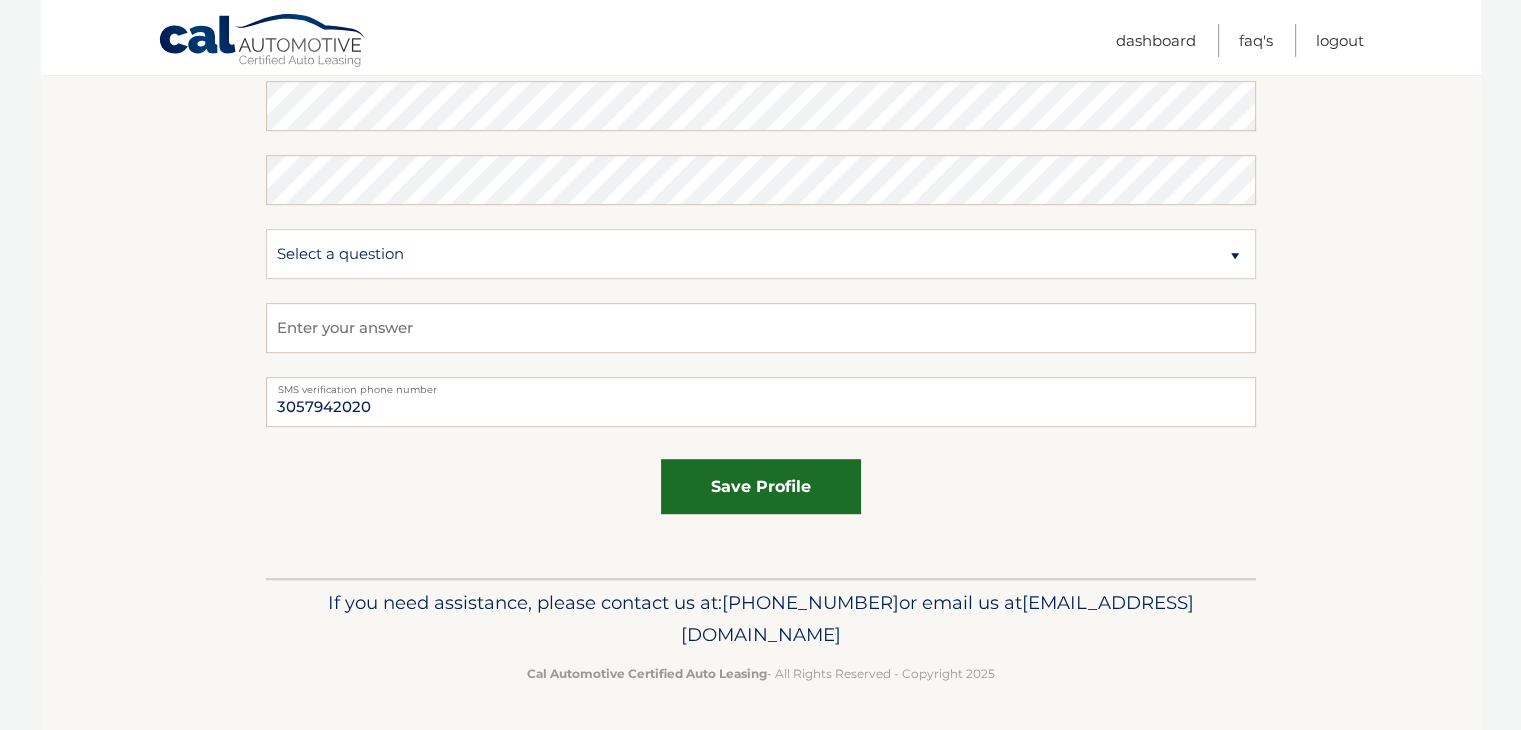 click on "save profile" at bounding box center [761, 486] 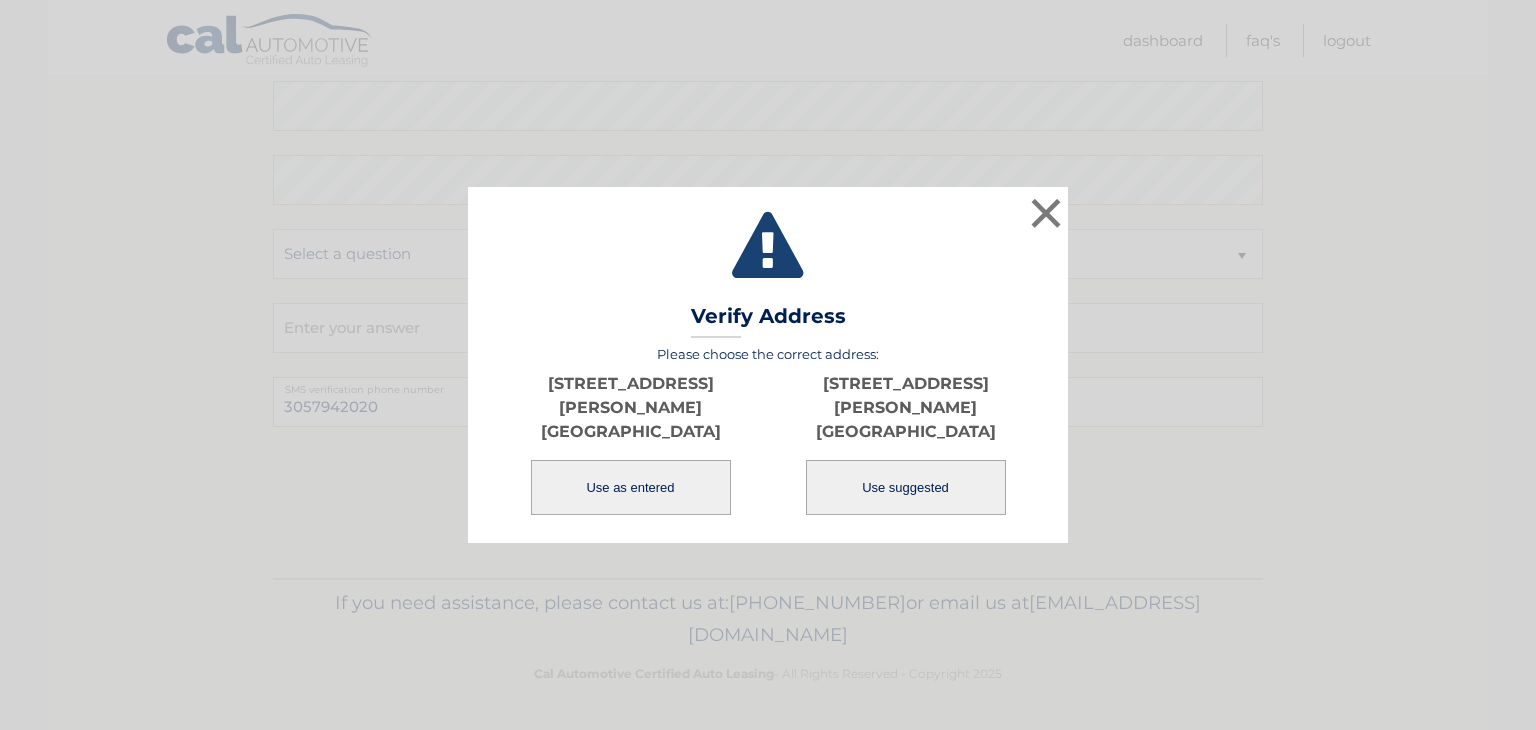 click on "Use suggested" at bounding box center [906, 487] 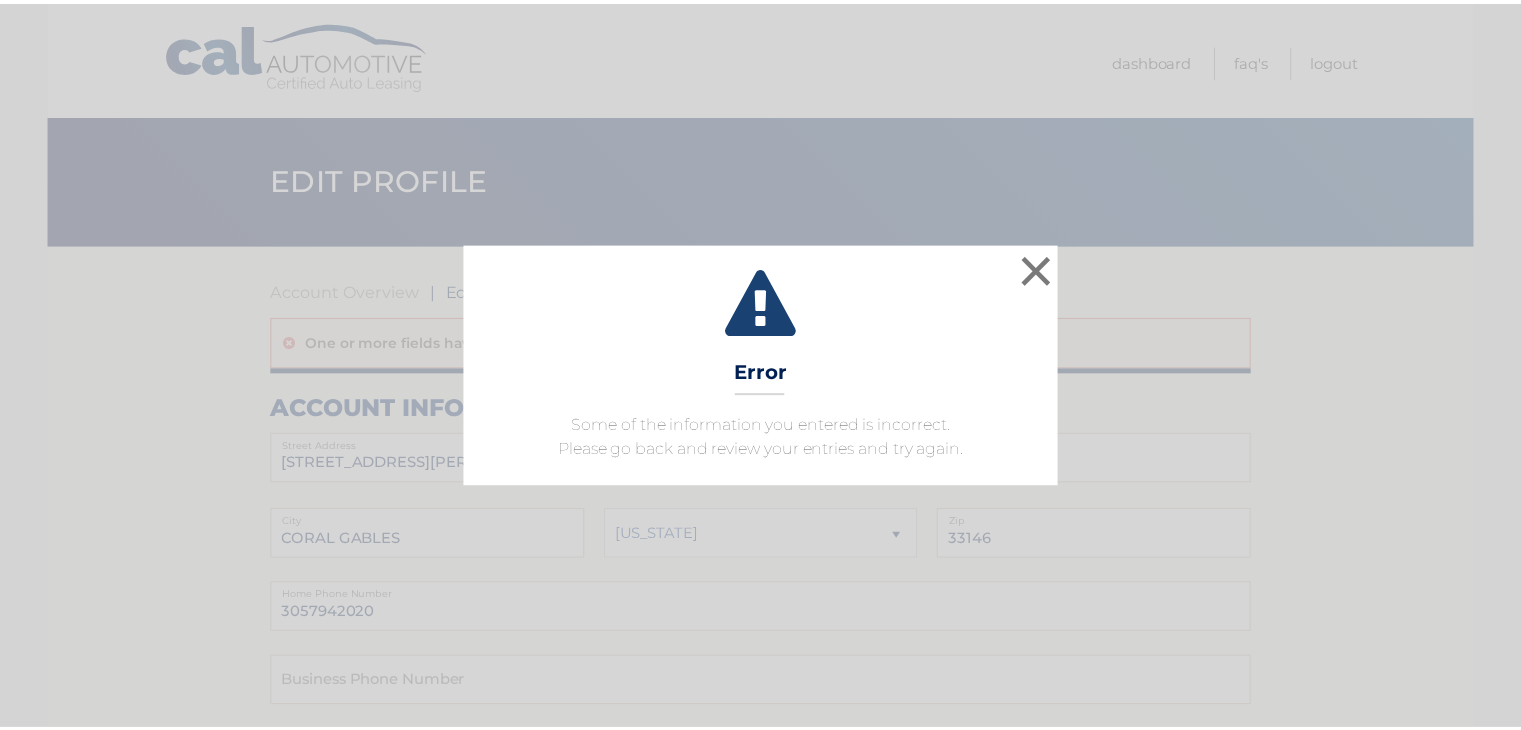scroll, scrollTop: 0, scrollLeft: 0, axis: both 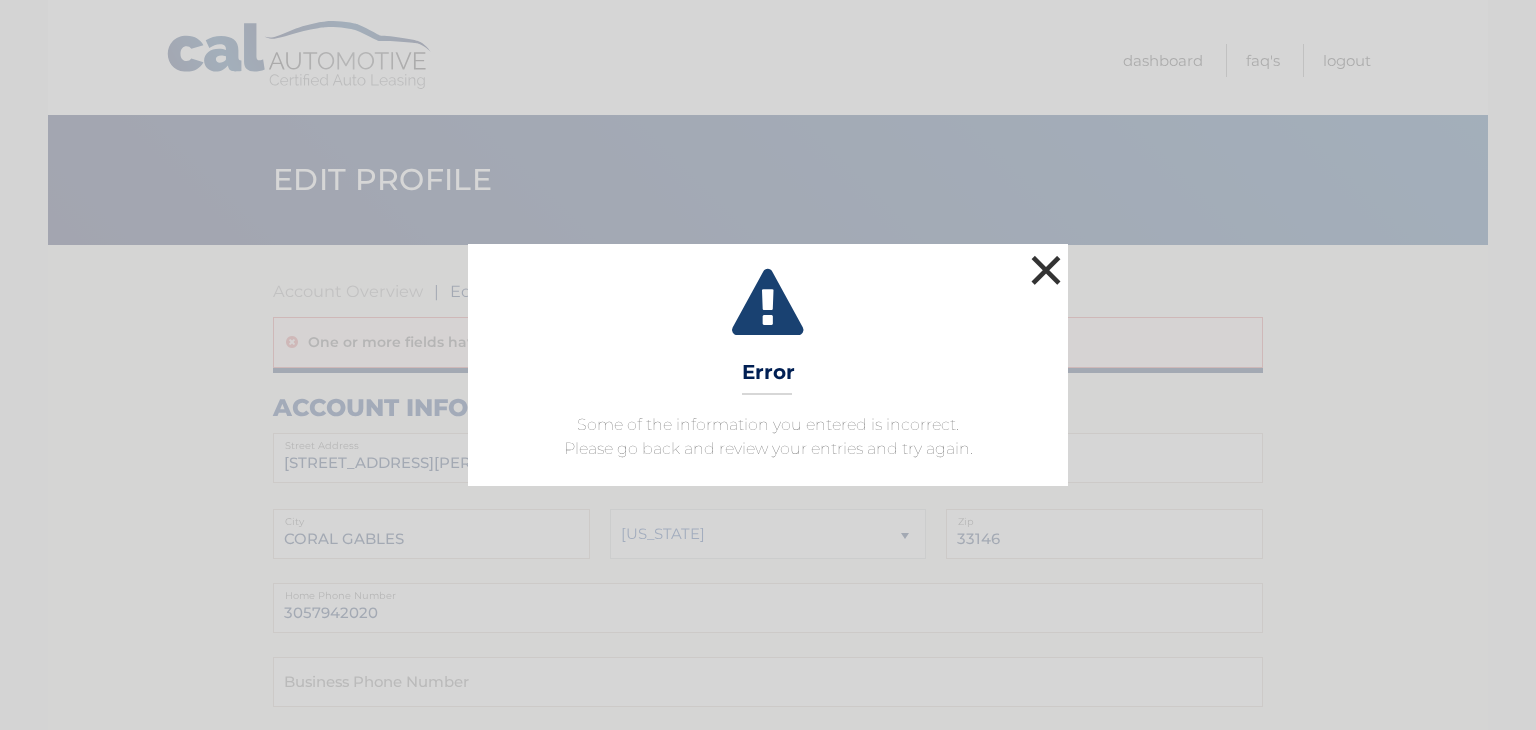 click on "×" at bounding box center [1046, 270] 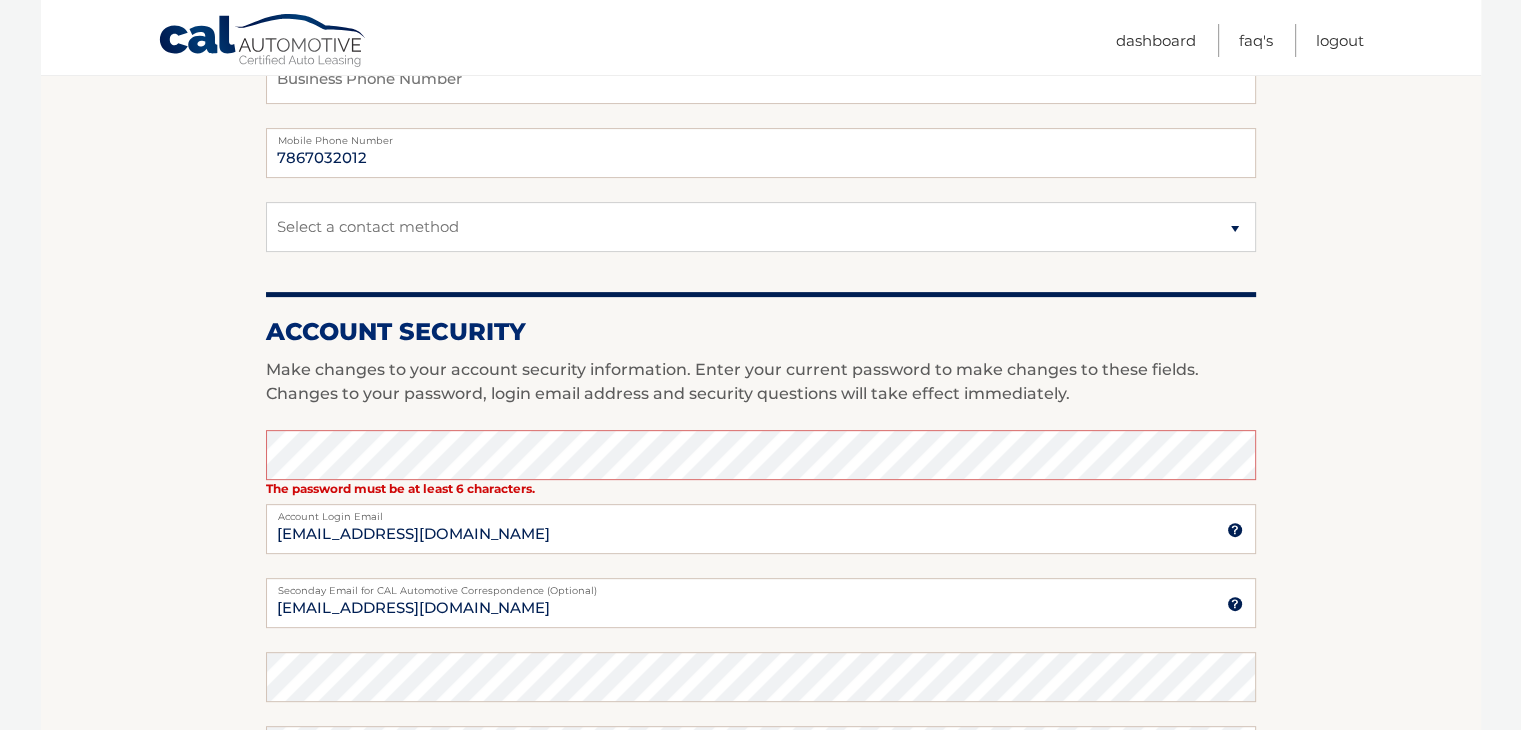 scroll, scrollTop: 632, scrollLeft: 0, axis: vertical 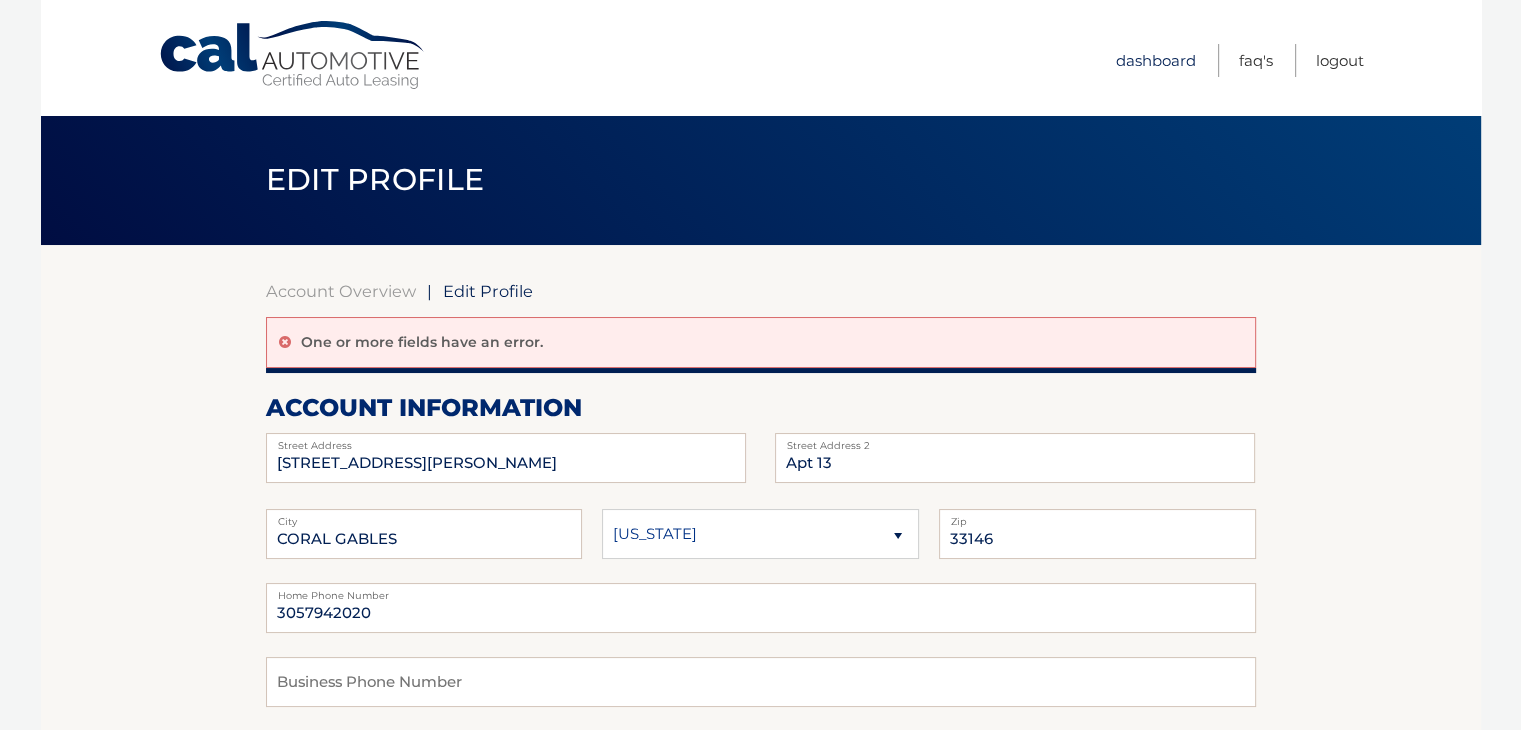 click on "Dashboard" at bounding box center (1156, 60) 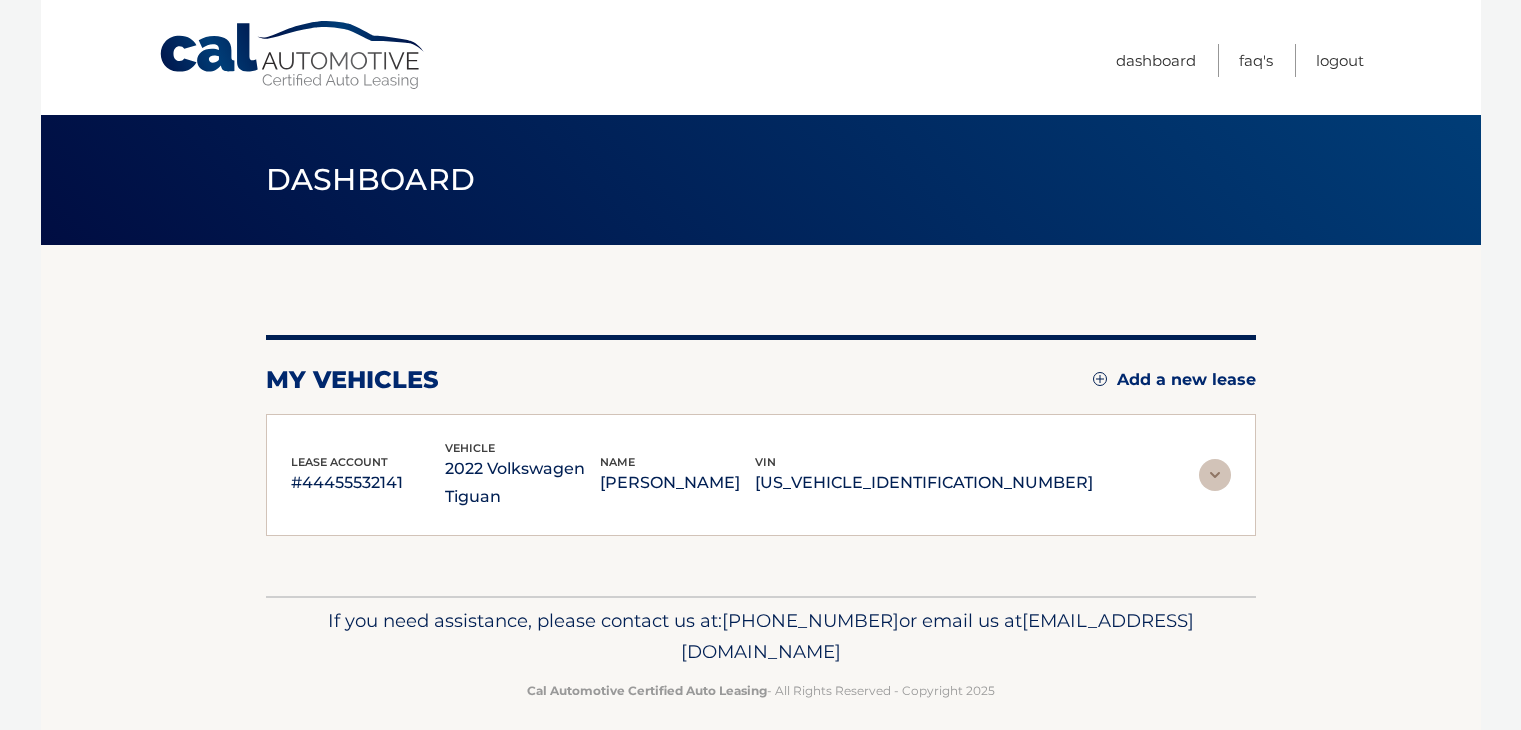 scroll, scrollTop: 0, scrollLeft: 0, axis: both 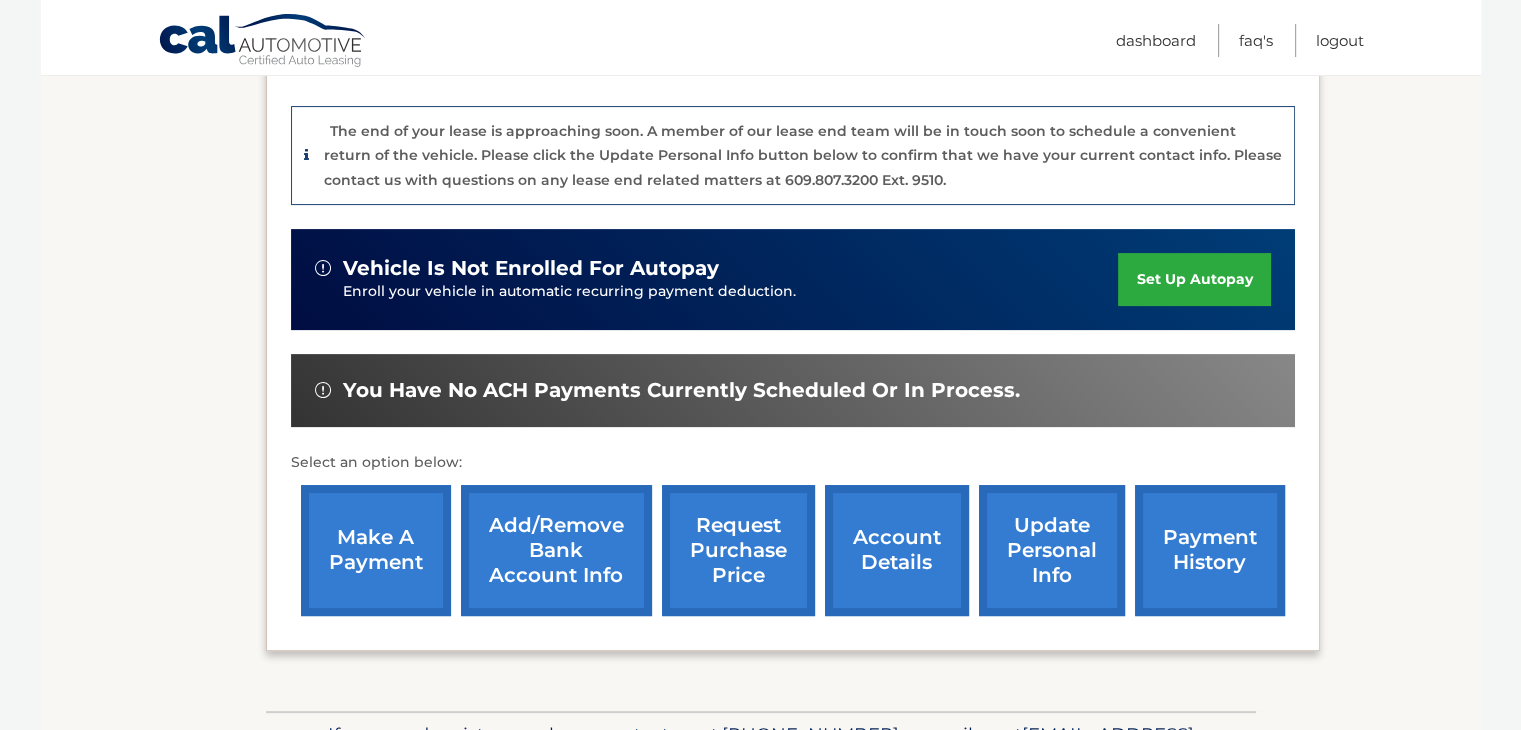click on "update personal info" at bounding box center (1052, 550) 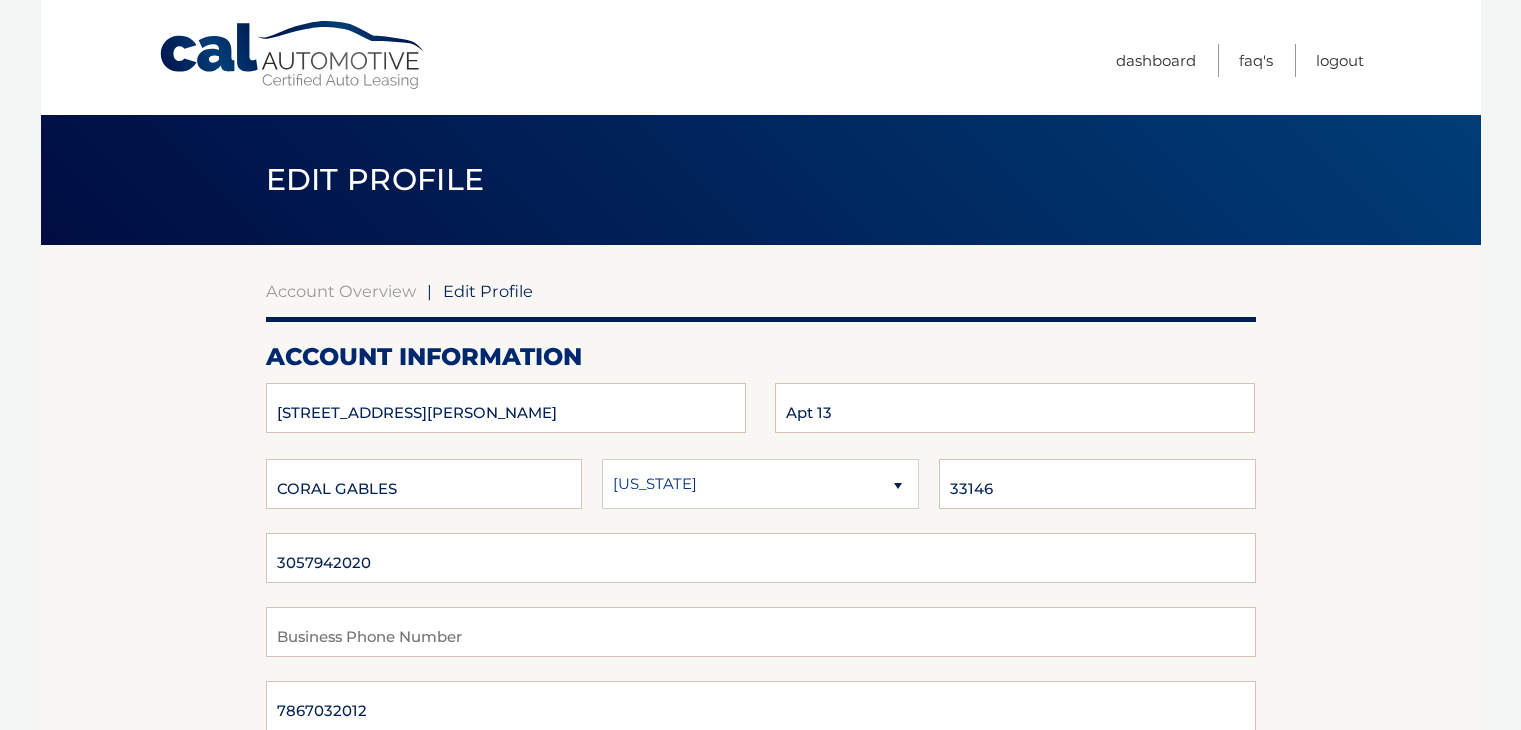 scroll, scrollTop: 0, scrollLeft: 0, axis: both 